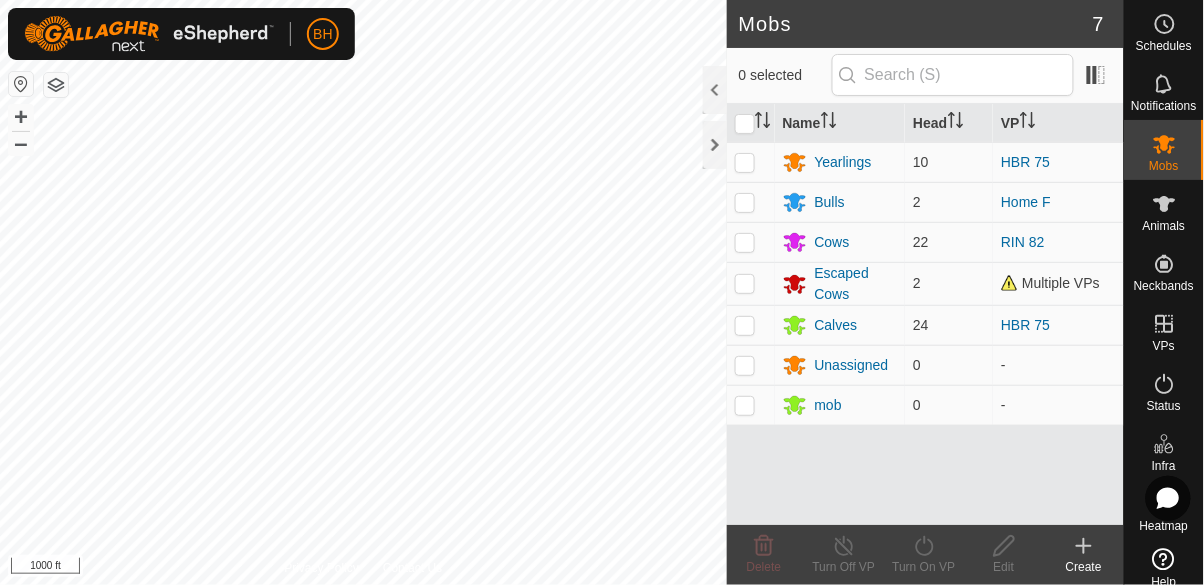 scroll, scrollTop: 0, scrollLeft: 0, axis: both 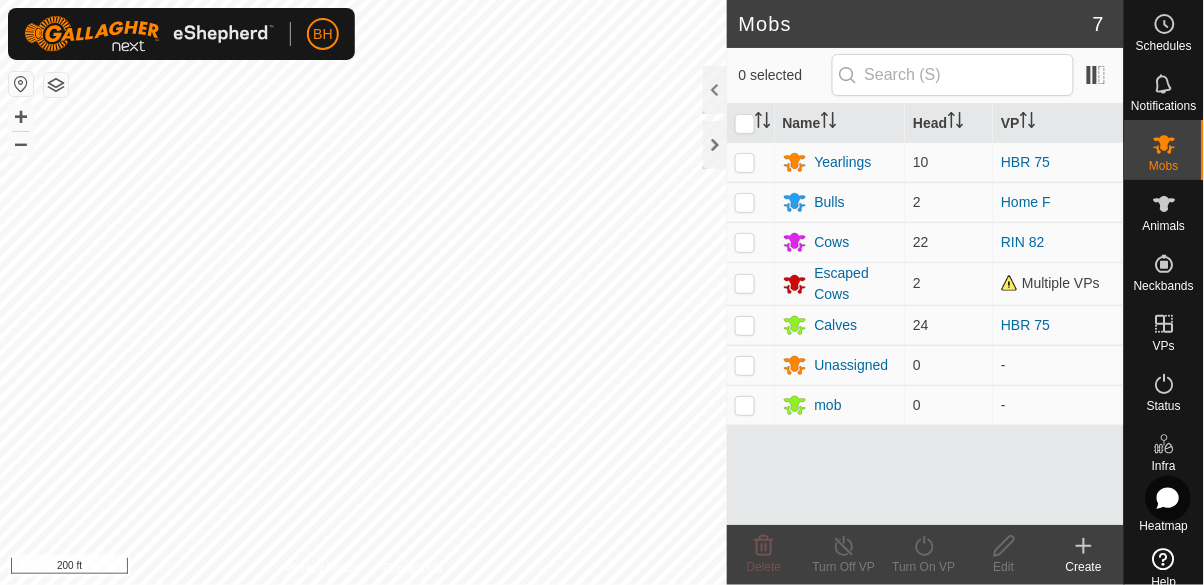 click on "VPs" at bounding box center (1164, 330) 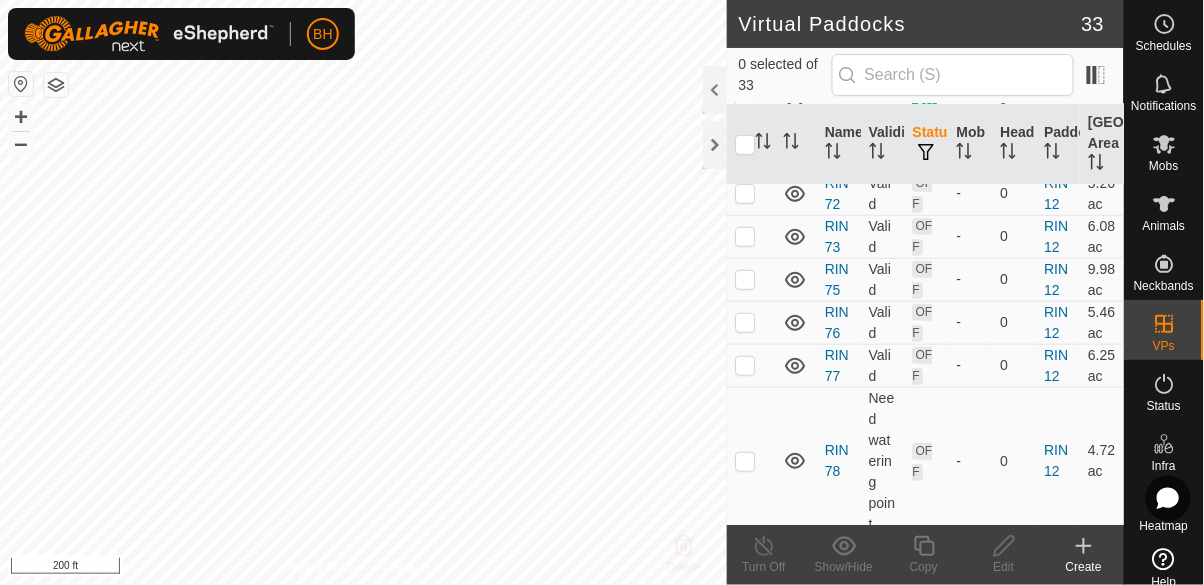 scroll, scrollTop: 2154, scrollLeft: 0, axis: vertical 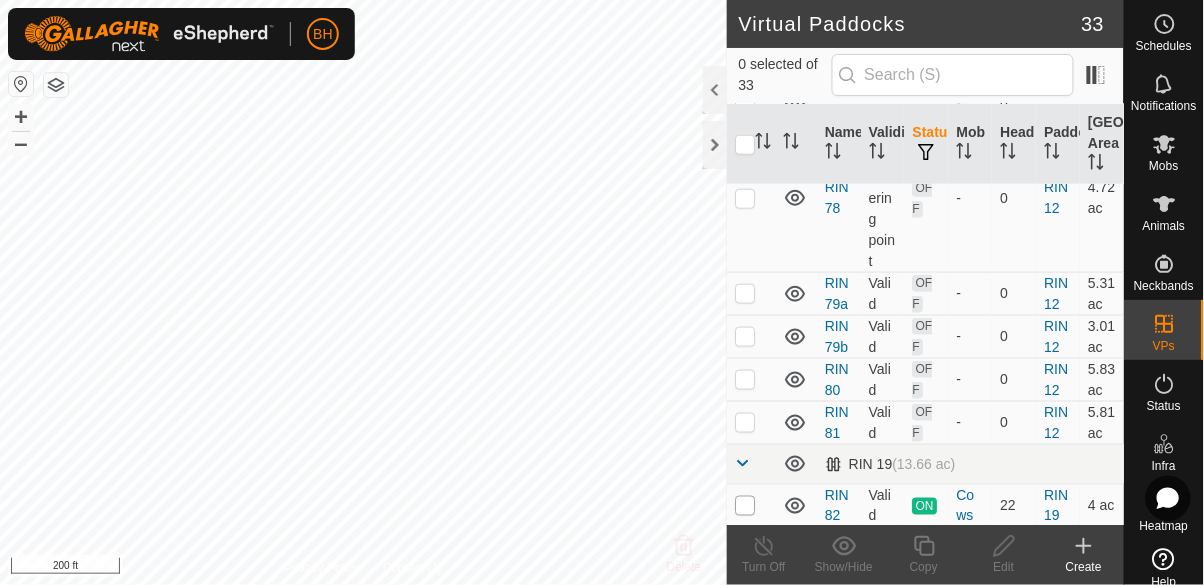 click at bounding box center (745, 506) 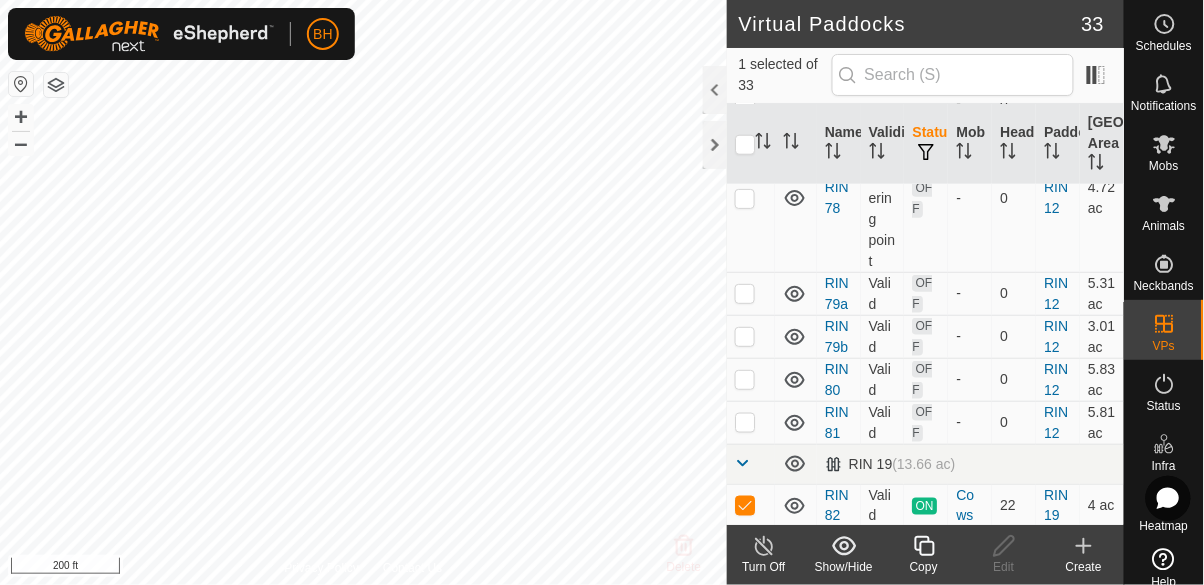 click on "Copy" 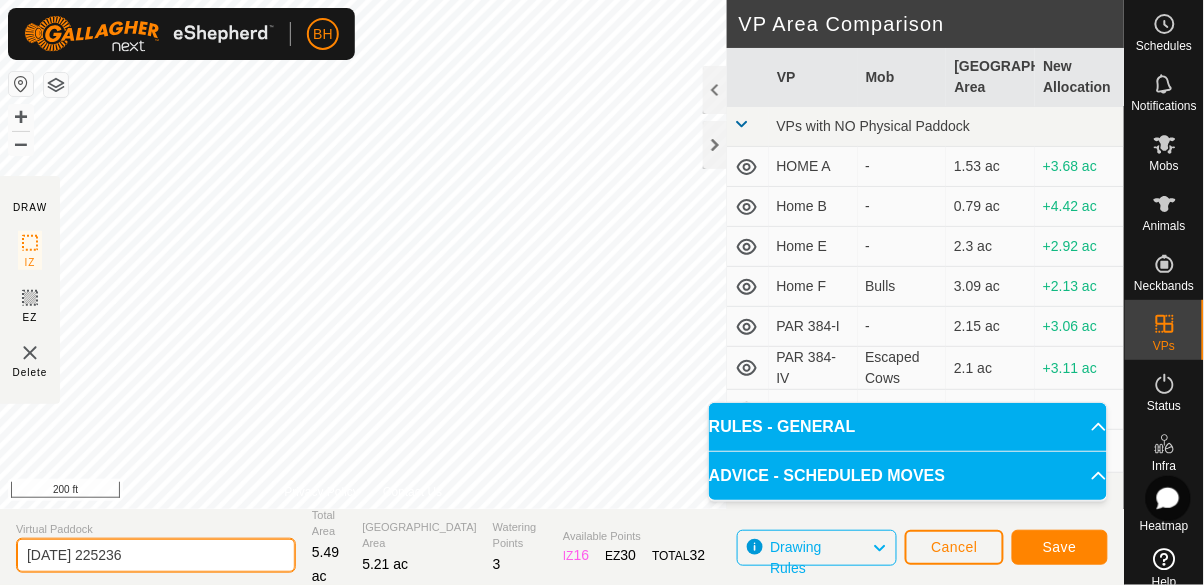 click on "2025-07-09 225236" 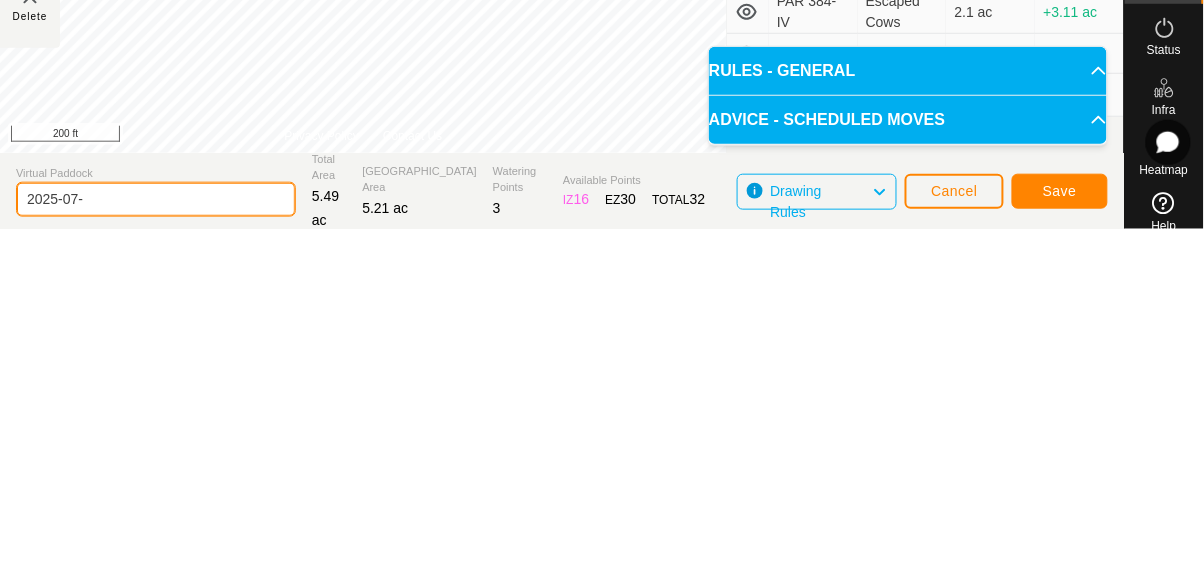 type on "2025-07" 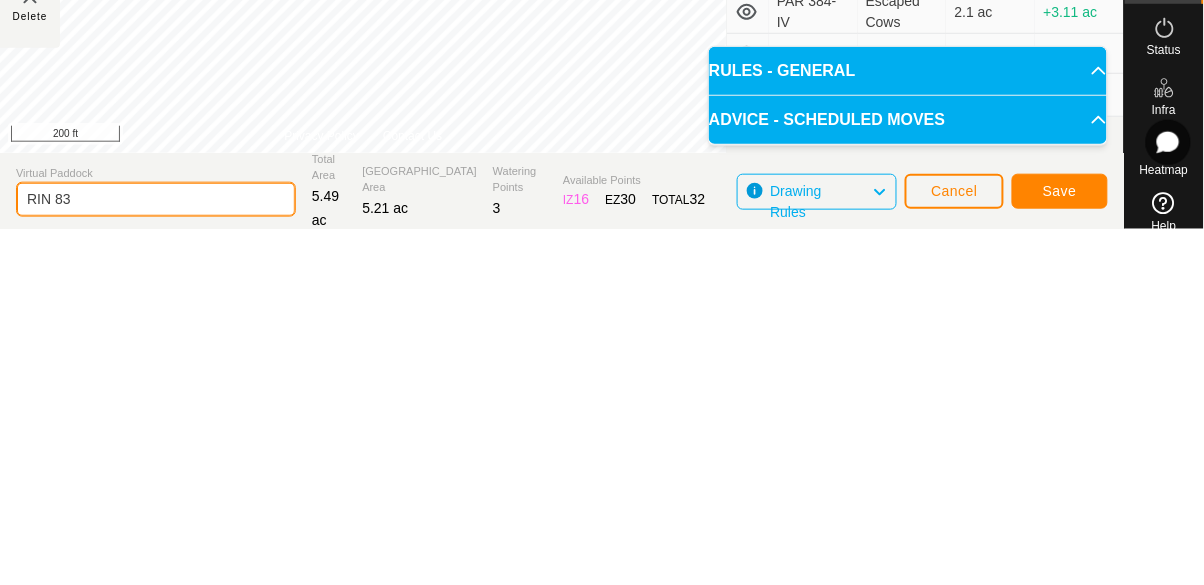 type on "RIN 83" 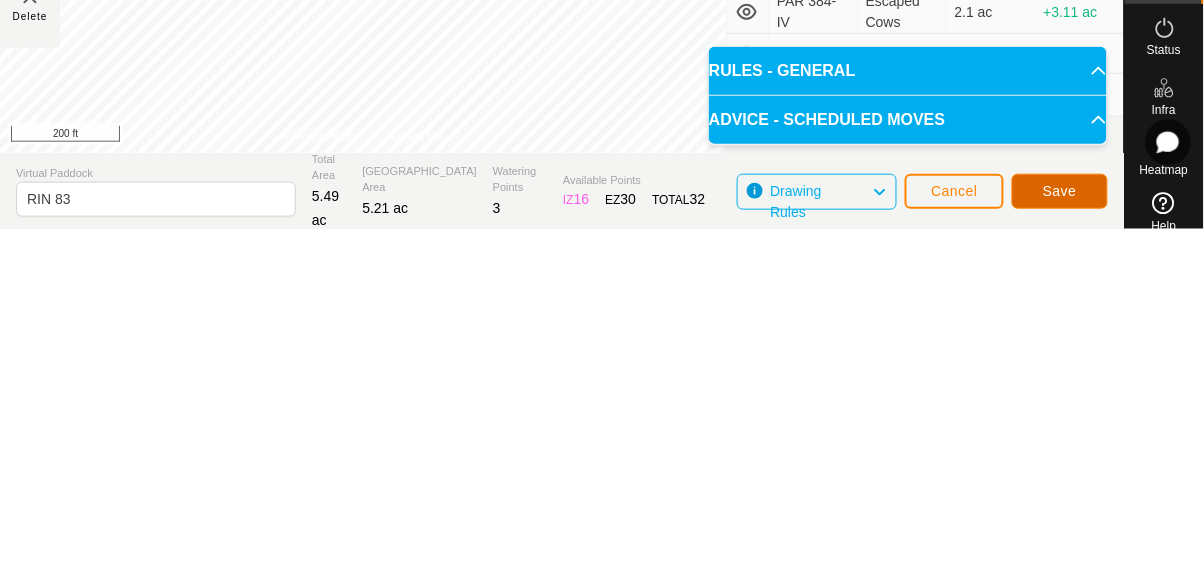 click on "Save" 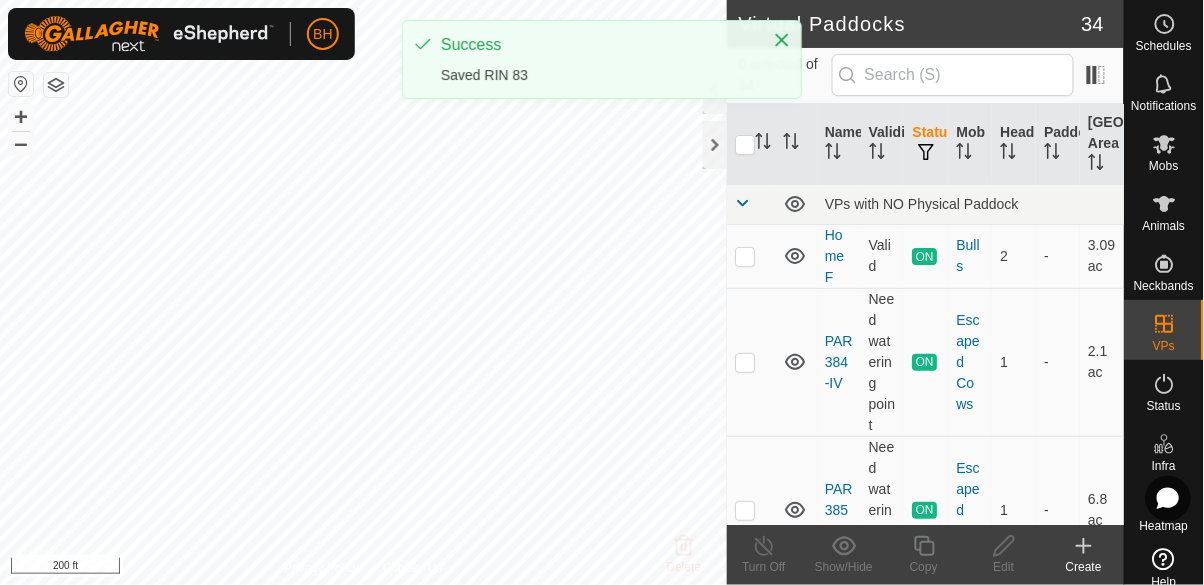click at bounding box center [1165, 144] 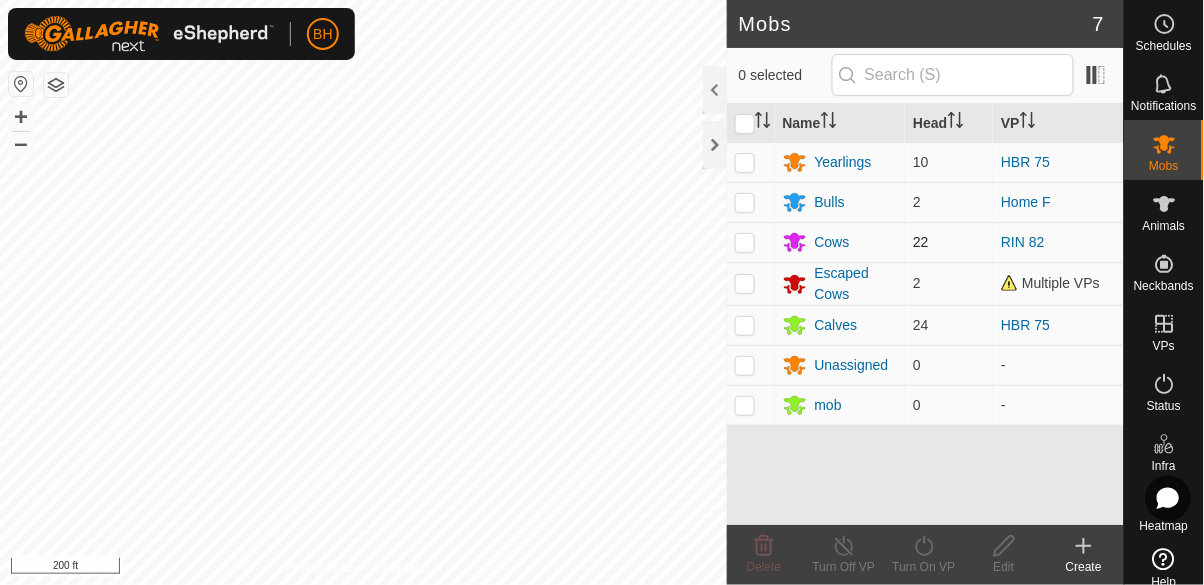 click at bounding box center (745, 242) 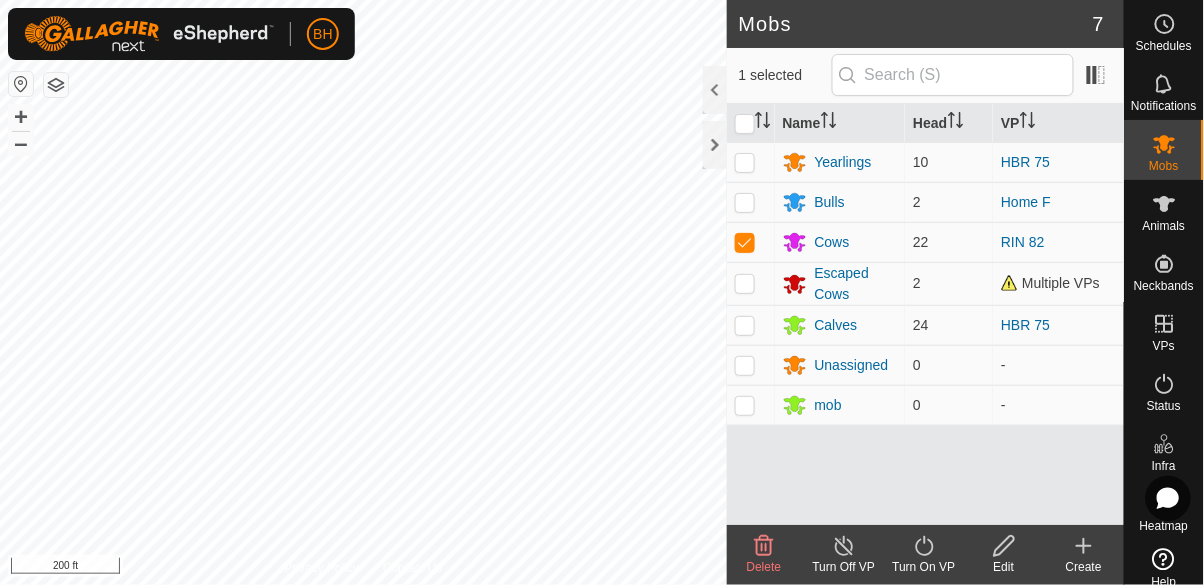 click on "Turn Off VP" 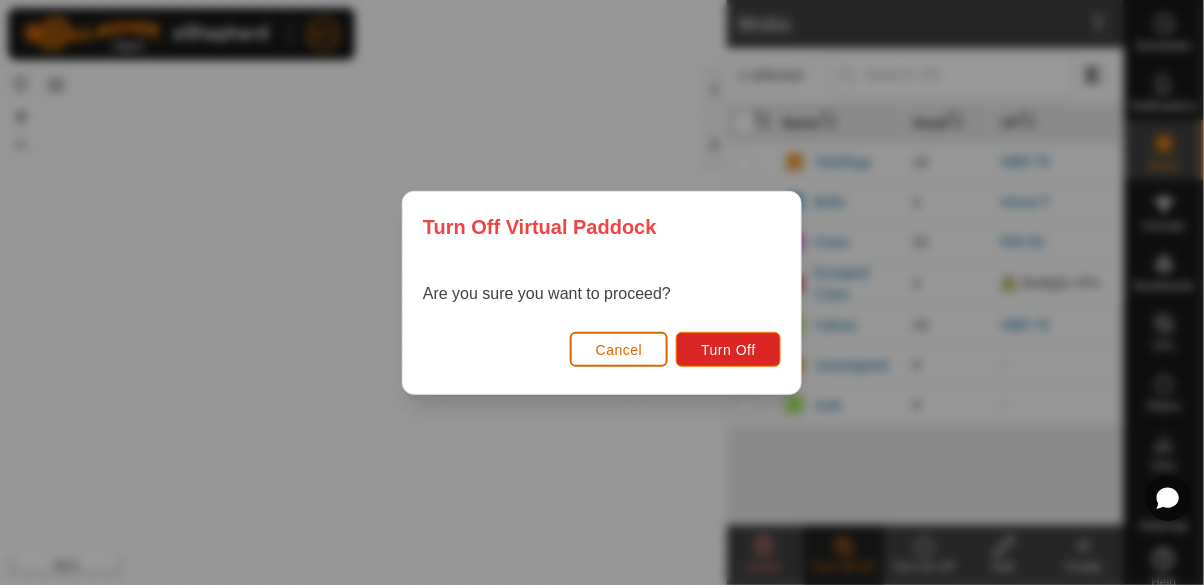 click on "Cancel" at bounding box center [619, 349] 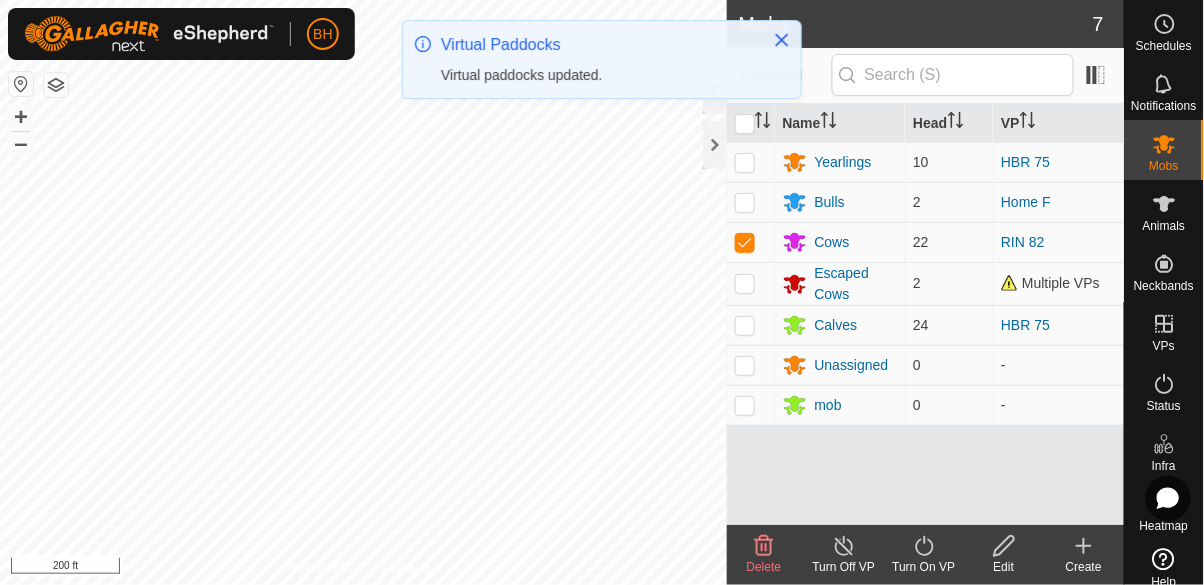 click 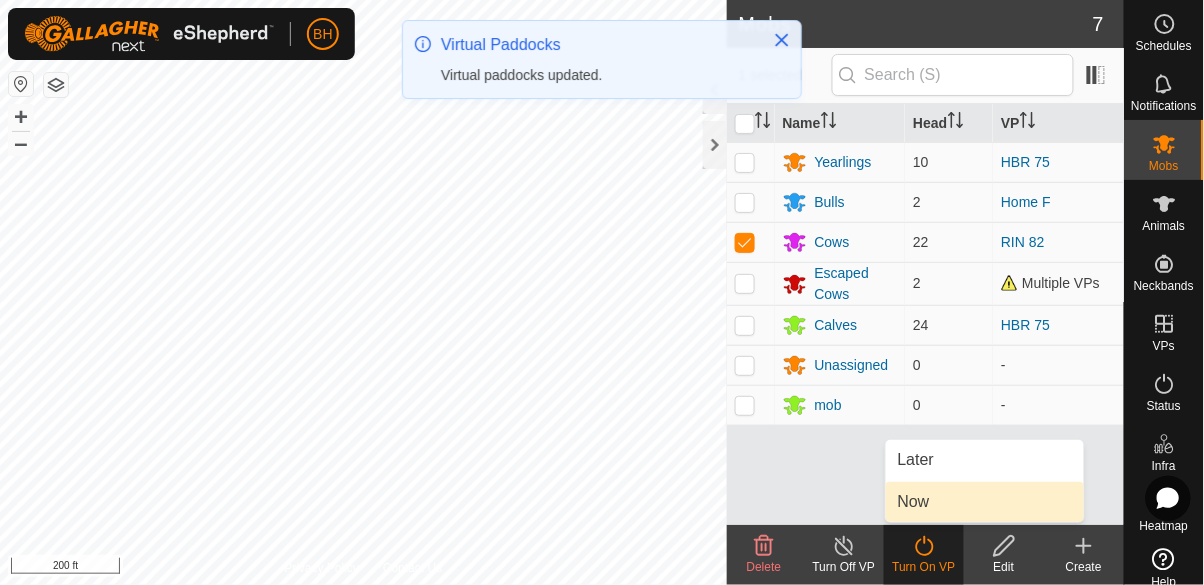 click on "Now" at bounding box center (985, 502) 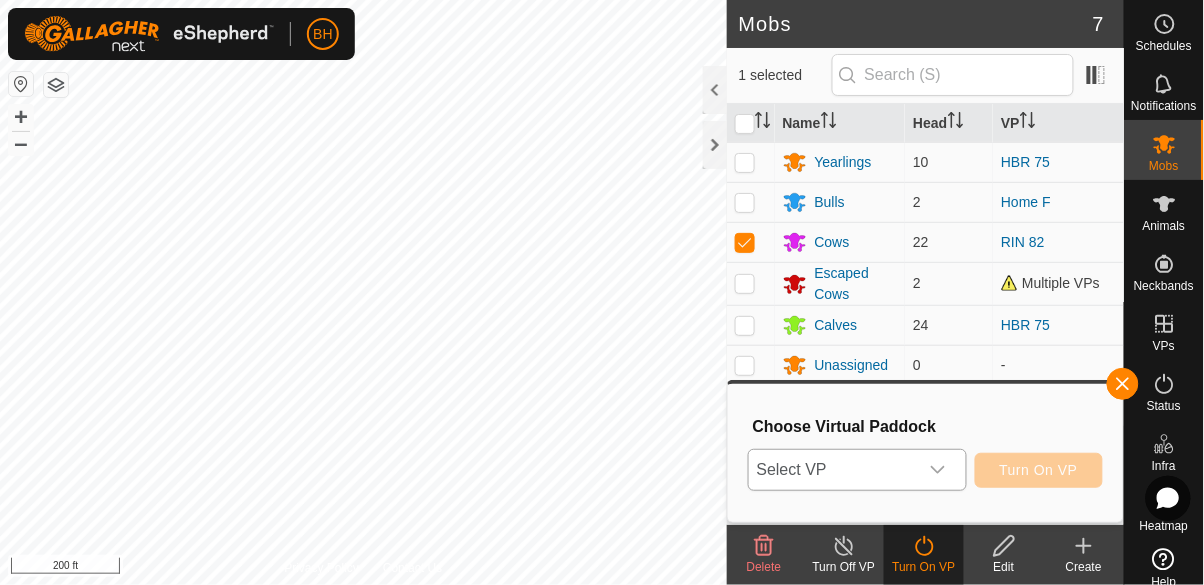 click on "Select VP" at bounding box center [833, 470] 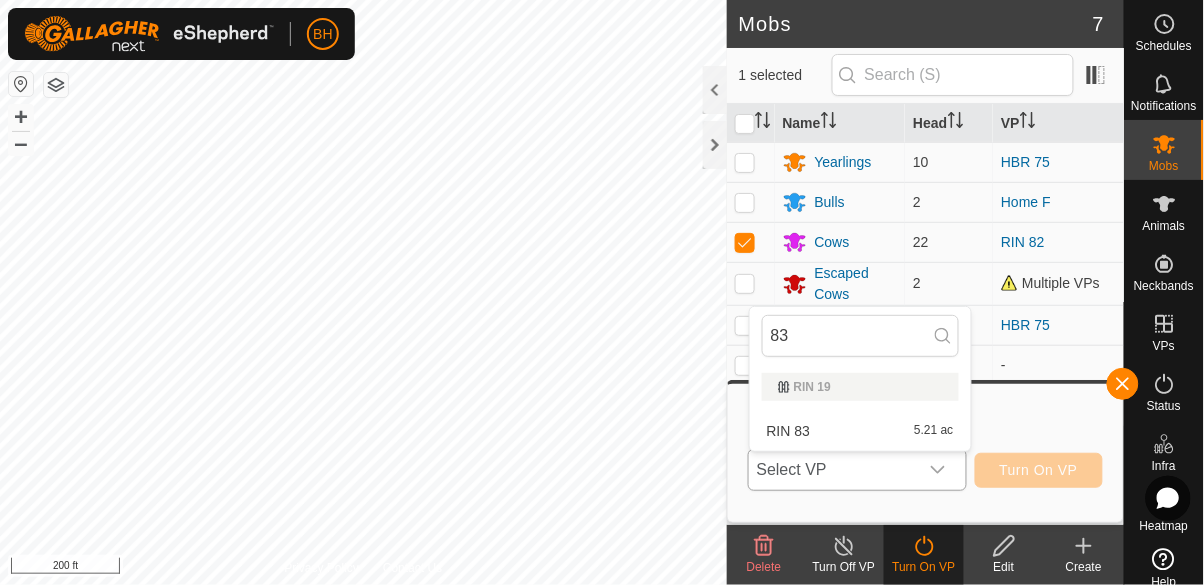 type on "83" 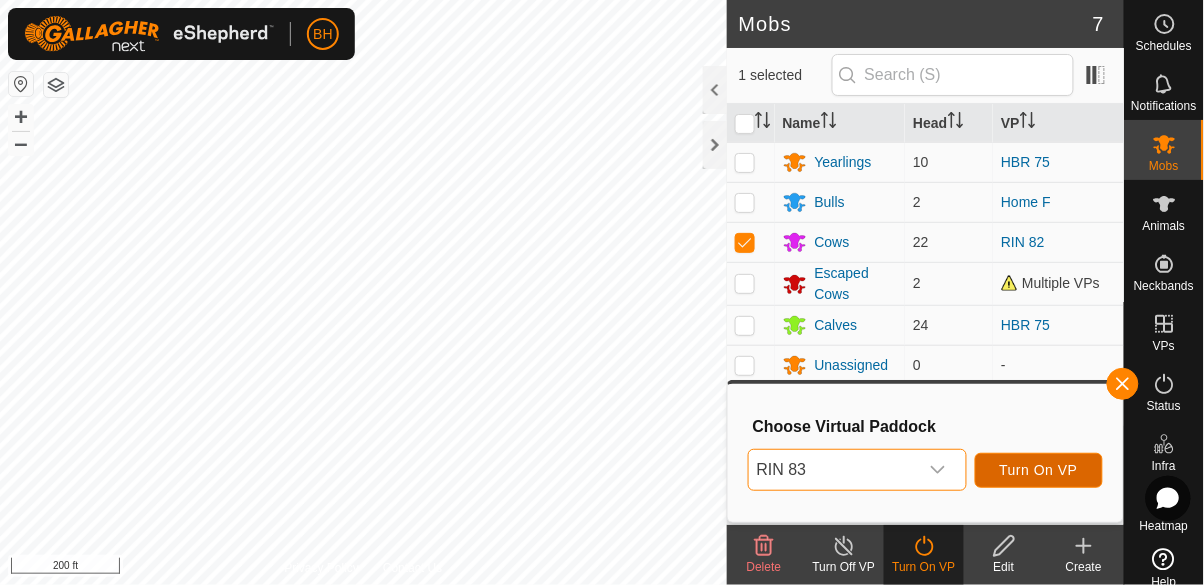 click on "Turn On VP" at bounding box center (1039, 470) 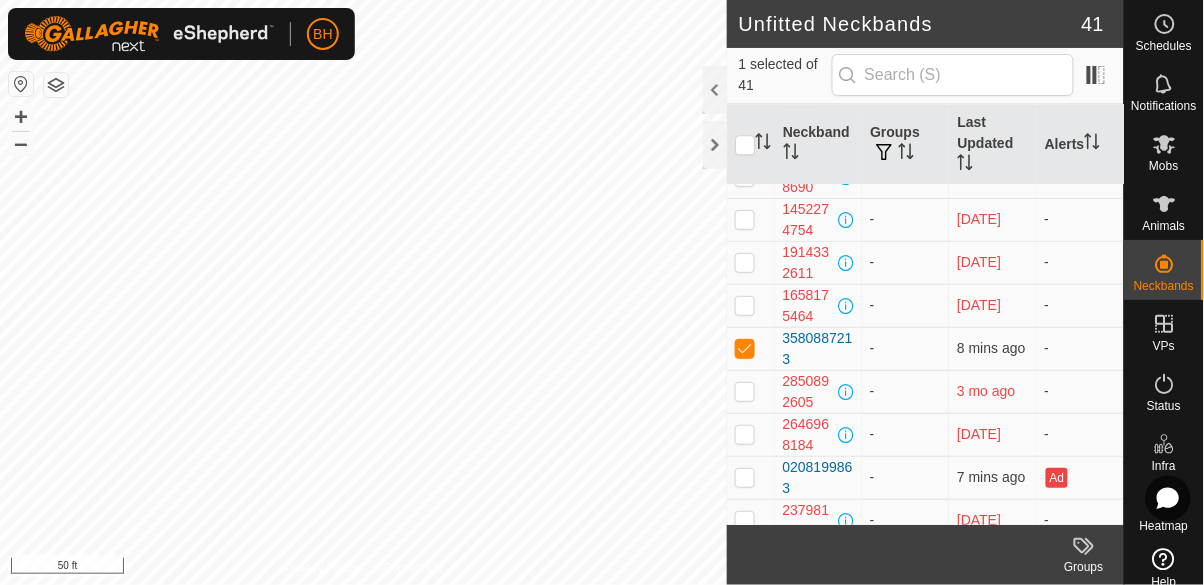 scroll, scrollTop: 1232, scrollLeft: 0, axis: vertical 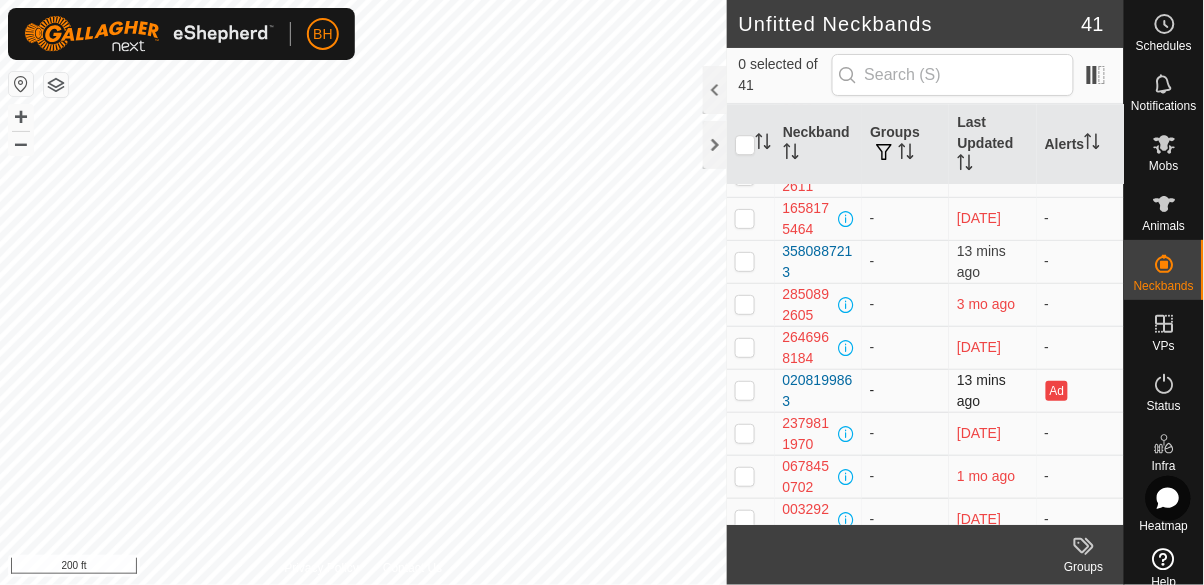 click at bounding box center (751, 390) 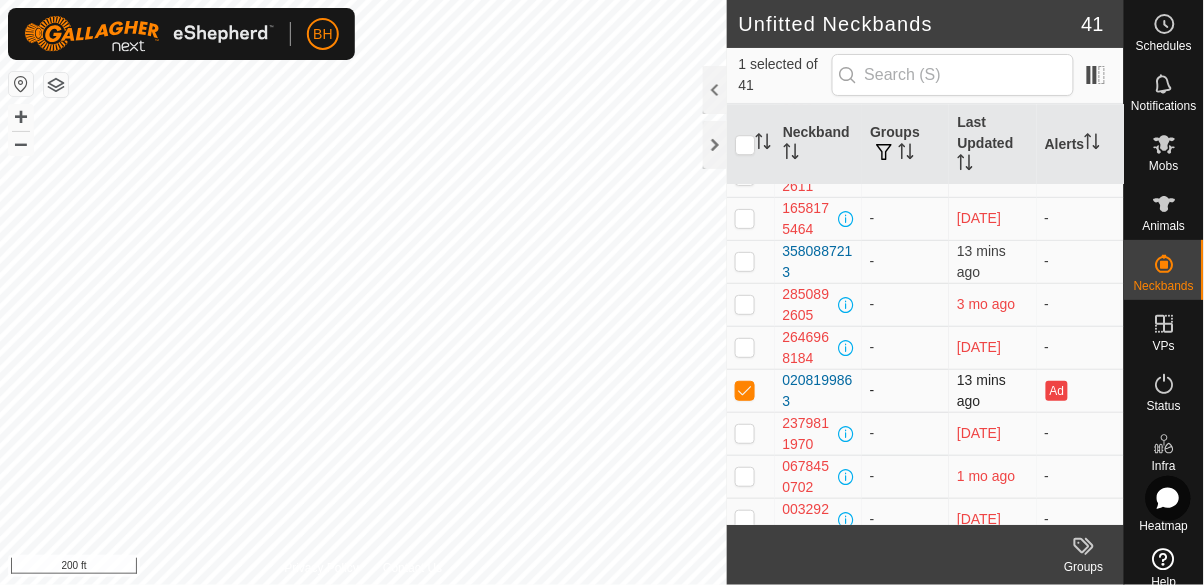click at bounding box center [745, 390] 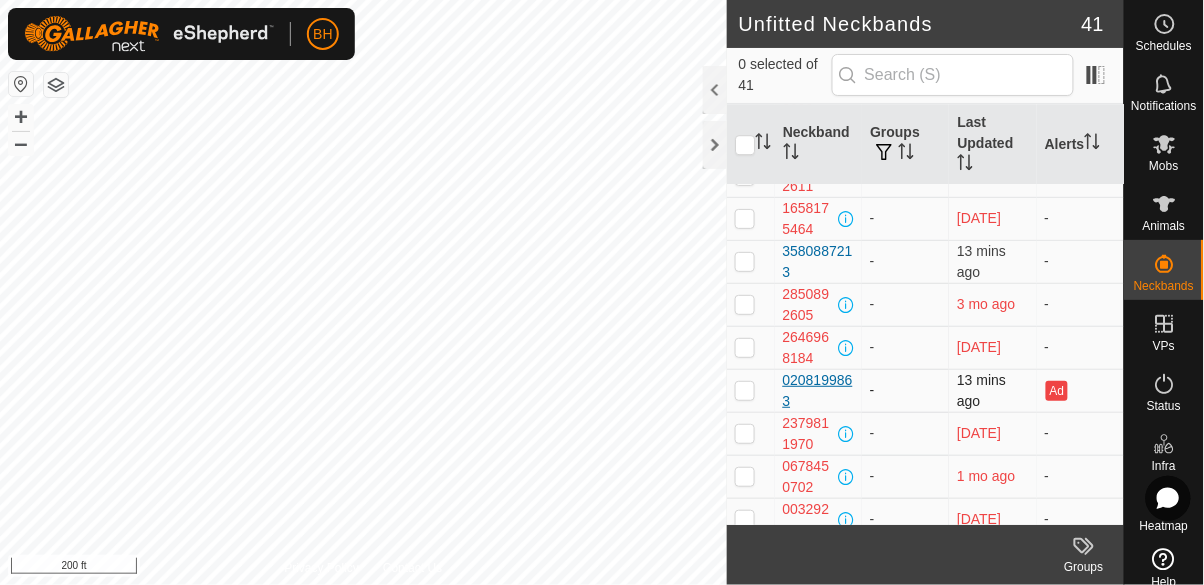 click on "0208199863" at bounding box center [818, 391] 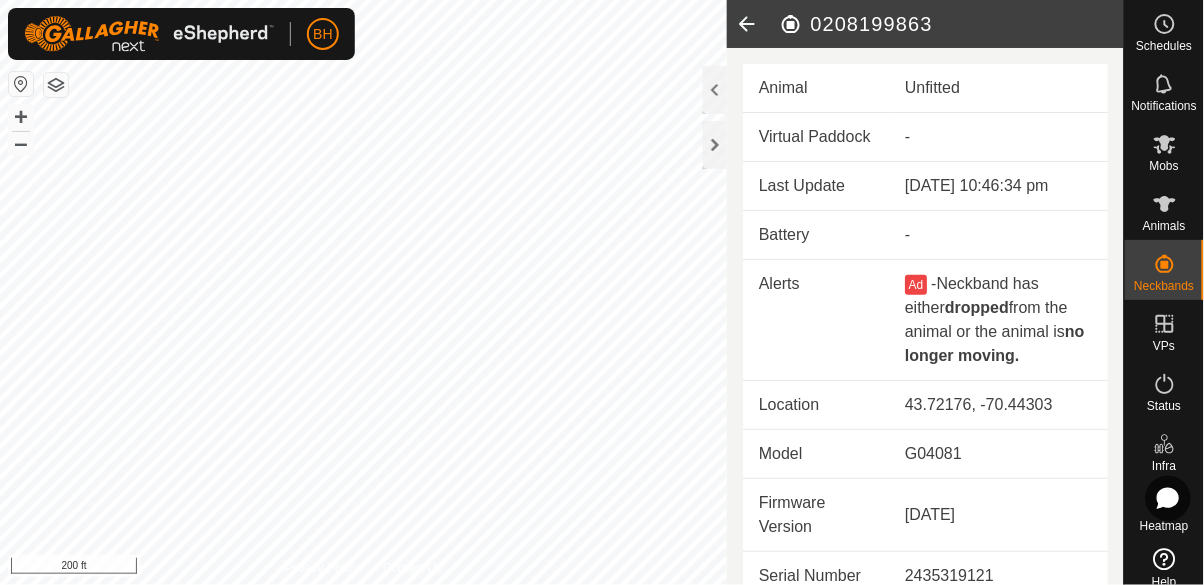 scroll, scrollTop: 15, scrollLeft: 0, axis: vertical 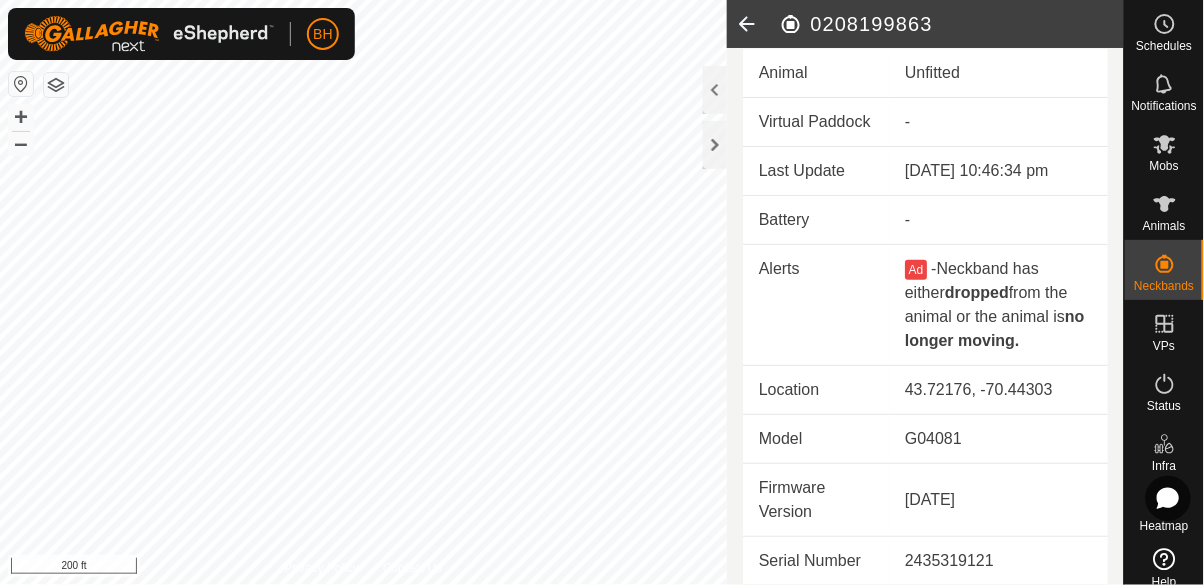 click 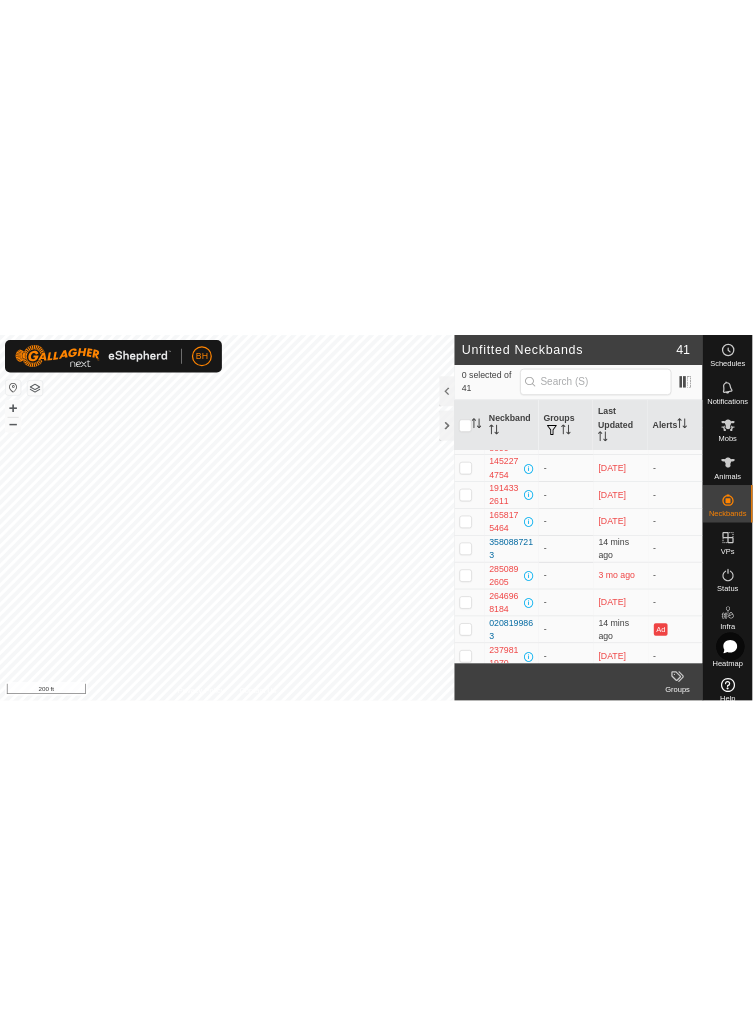 scroll, scrollTop: 1244, scrollLeft: 0, axis: vertical 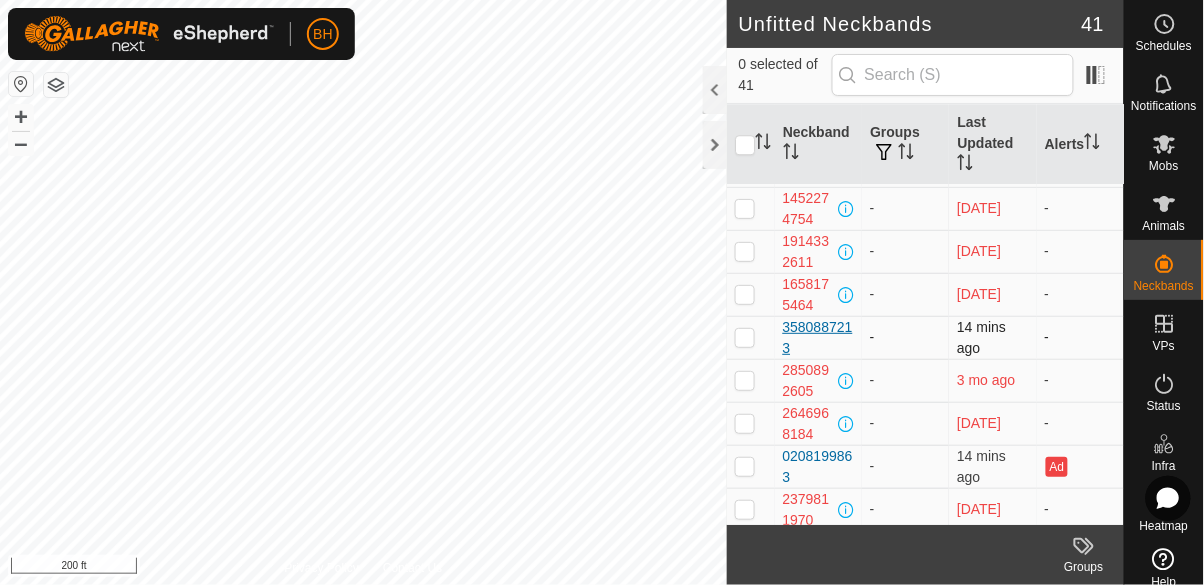 click on "3580887213" at bounding box center [818, 338] 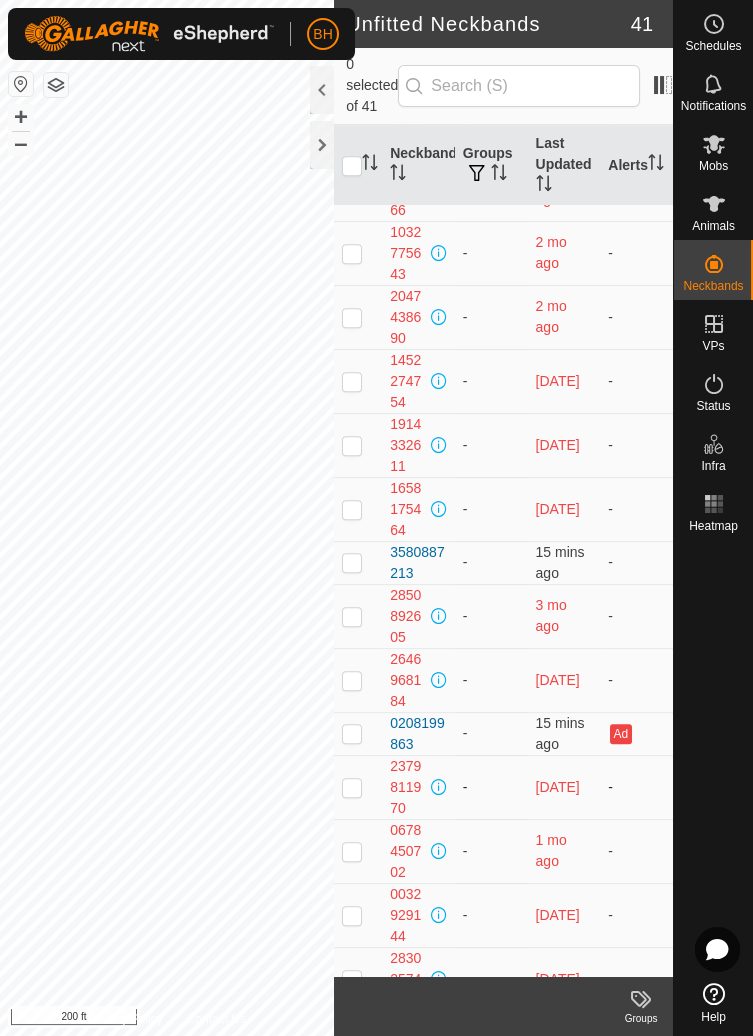 scroll, scrollTop: 1713, scrollLeft: 0, axis: vertical 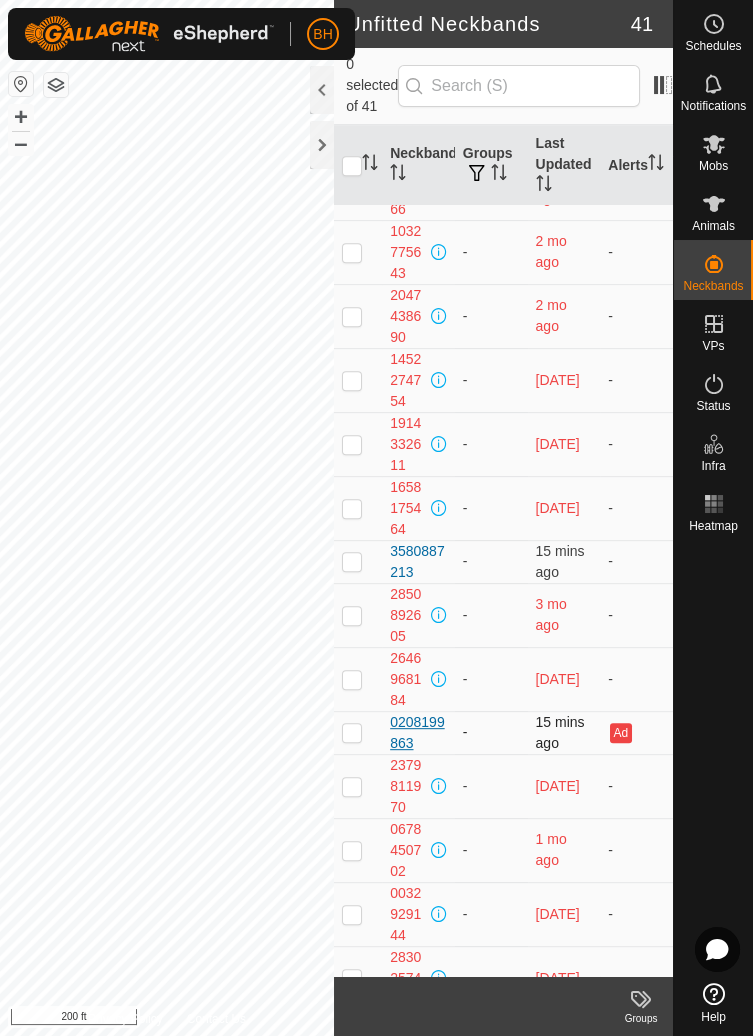 click on "0208199863" at bounding box center (418, 733) 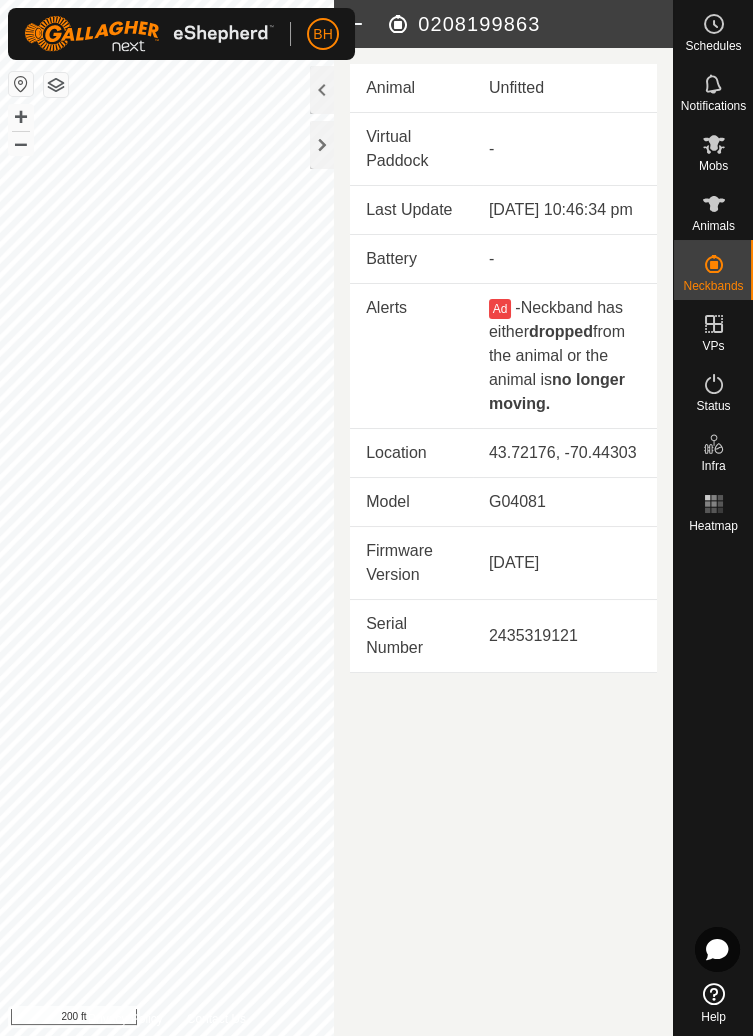 copy on "0208199863" 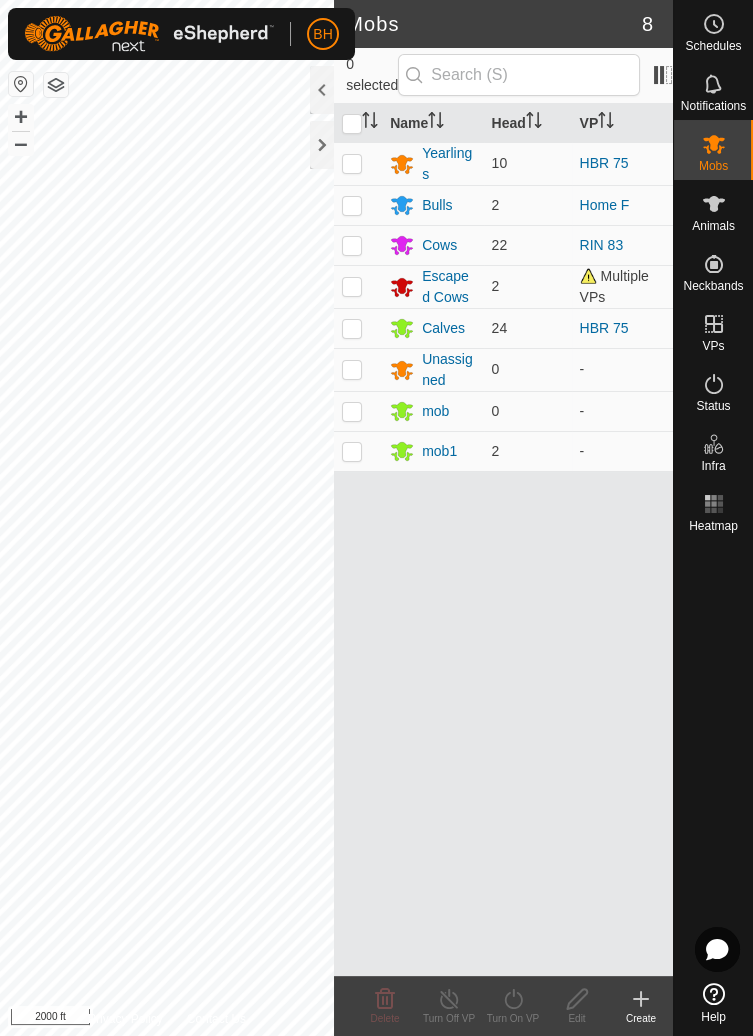 scroll, scrollTop: 0, scrollLeft: 0, axis: both 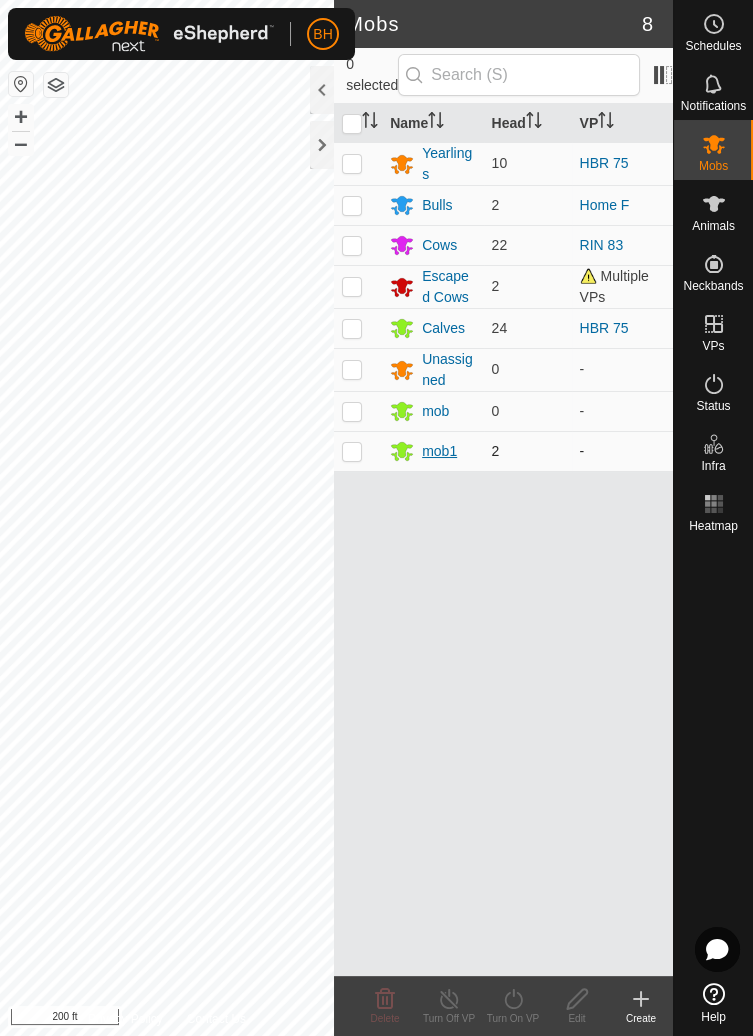 click on "mob1" at bounding box center (439, 451) 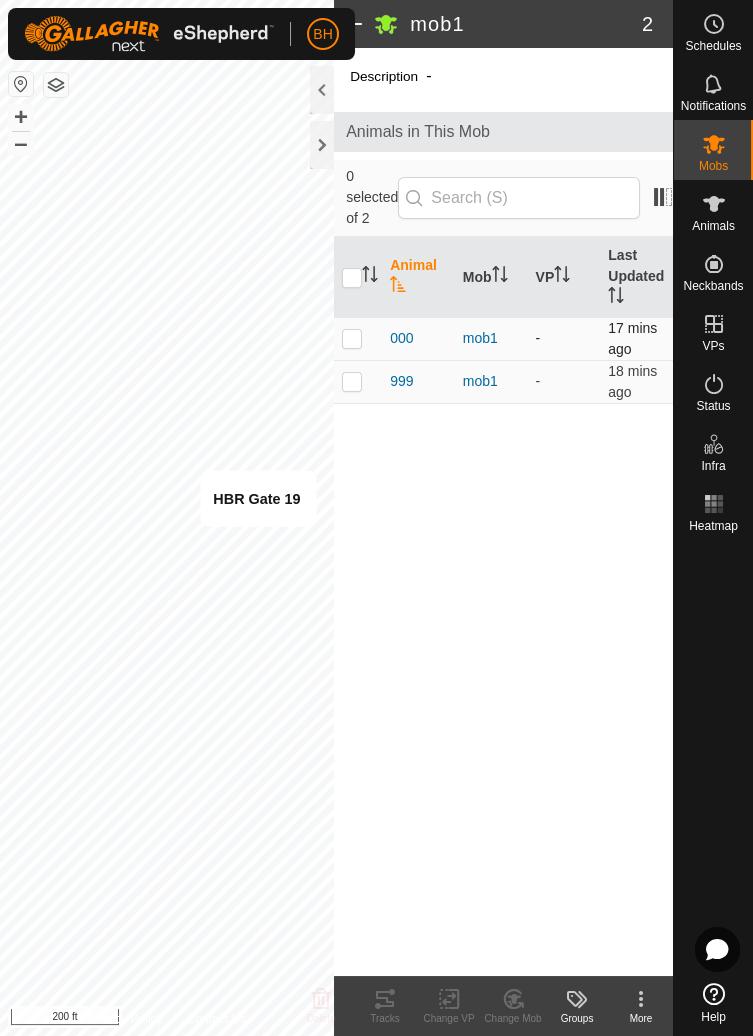 click at bounding box center (352, 338) 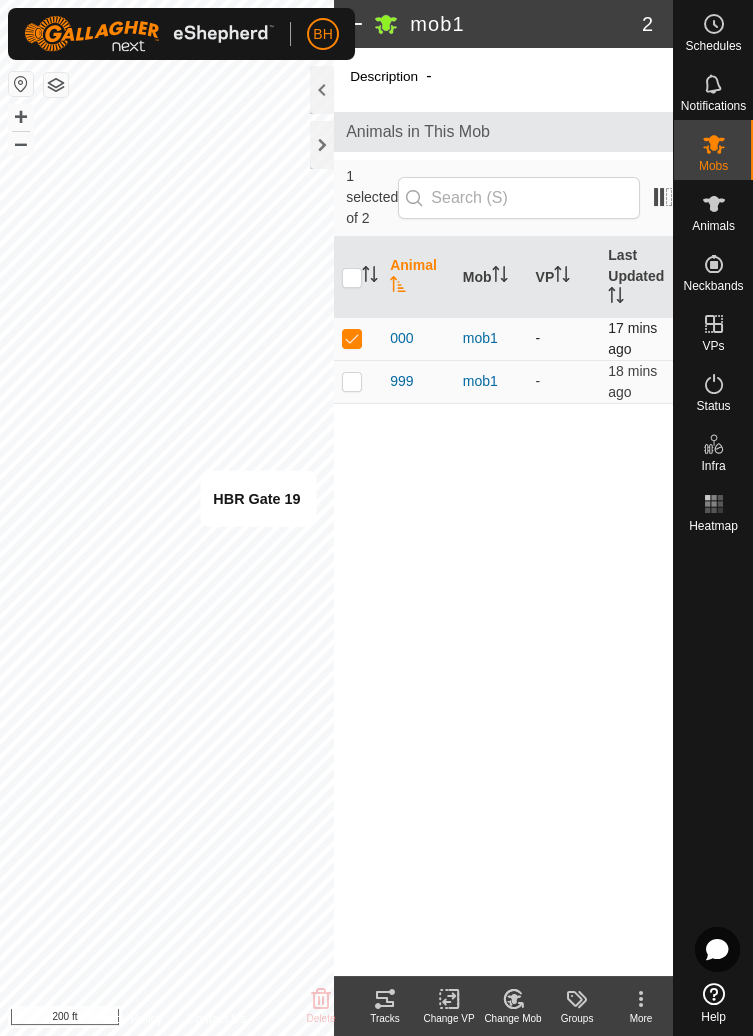 click at bounding box center (352, 338) 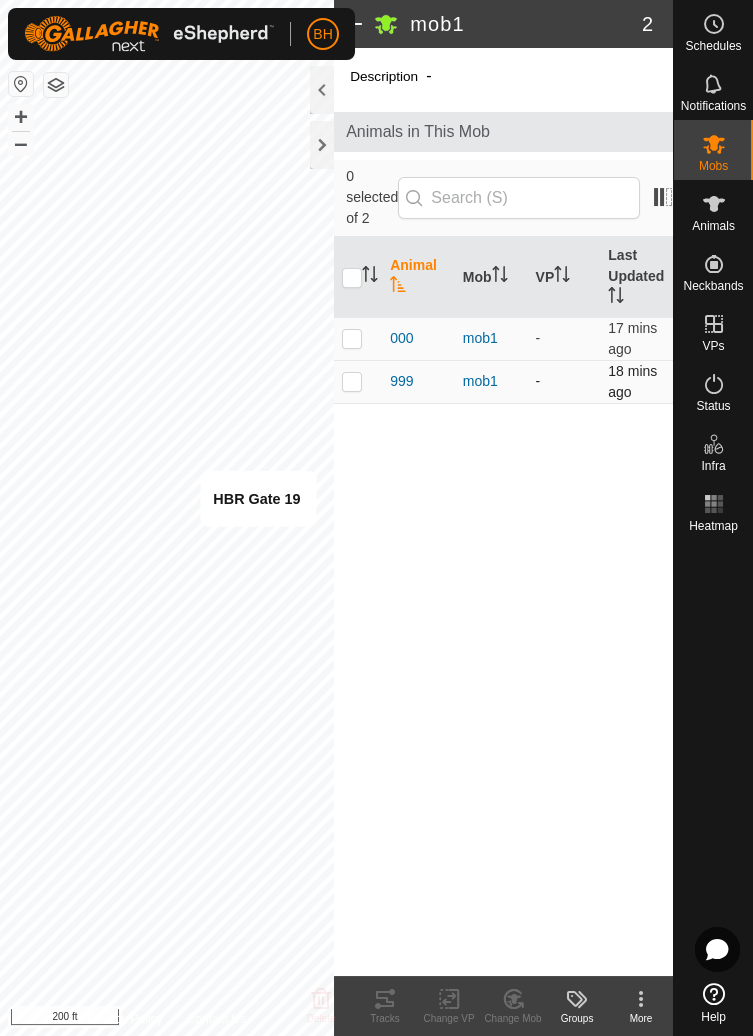 click at bounding box center [352, 381] 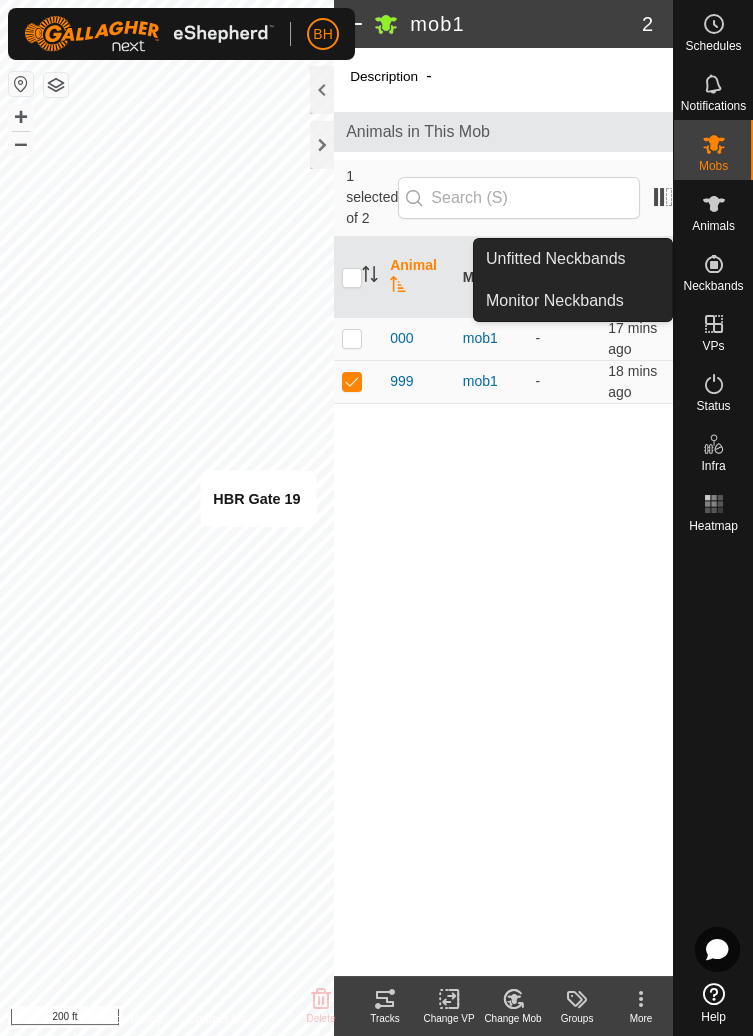 click on "Neckbands" at bounding box center (713, 286) 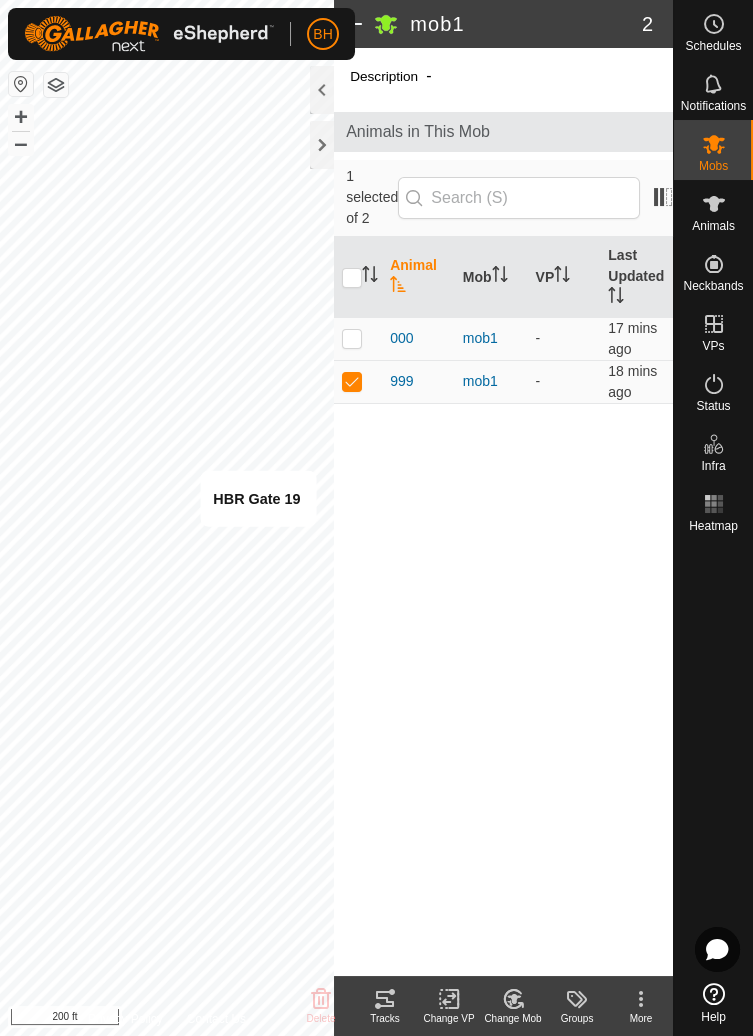 click on "Animal   Mob   VP   Last Updated   000   mob1  -  17 mins ago  999   mob1  -  18 mins ago" at bounding box center [503, 606] 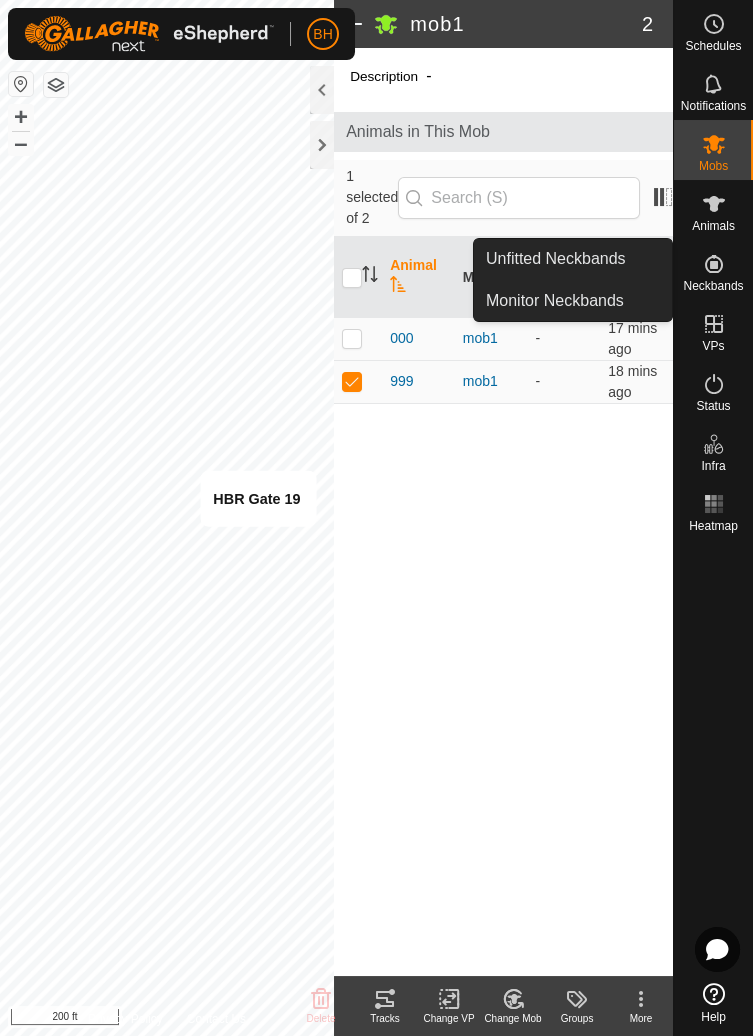 click on "Animal   Mob   VP   Last Updated   000   mob1  -  17 mins ago  999   mob1  -  18 mins ago" at bounding box center (503, 606) 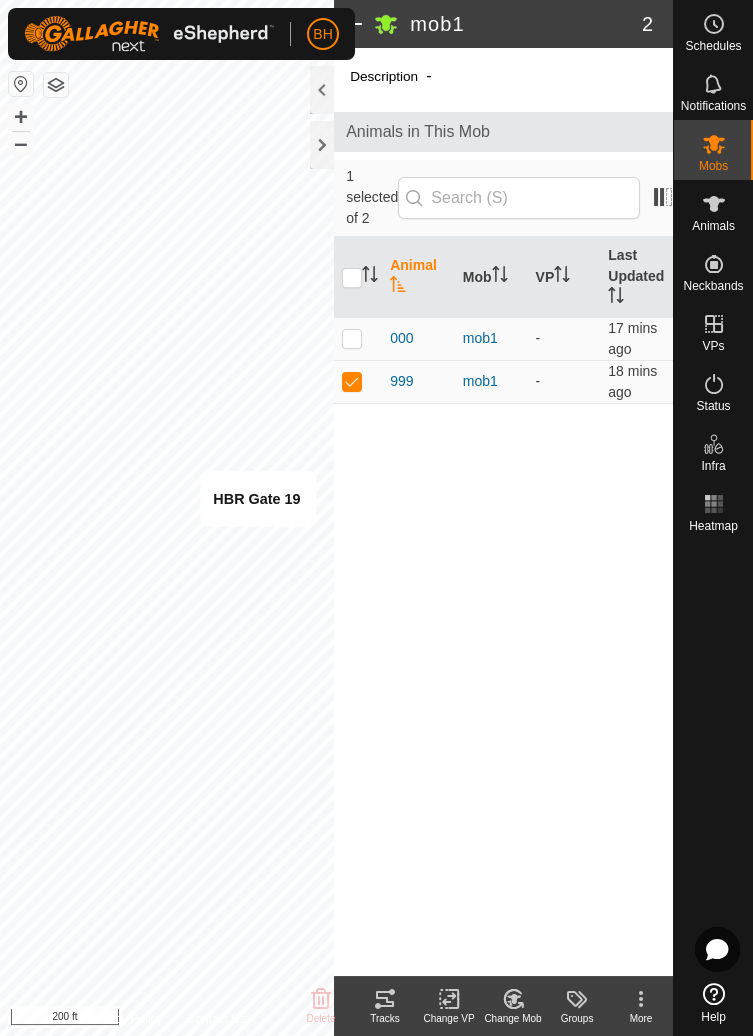click on "Animal   Mob   VP   Last Updated   000   mob1  -  17 mins ago  999   mob1  -  18 mins ago" at bounding box center (503, 606) 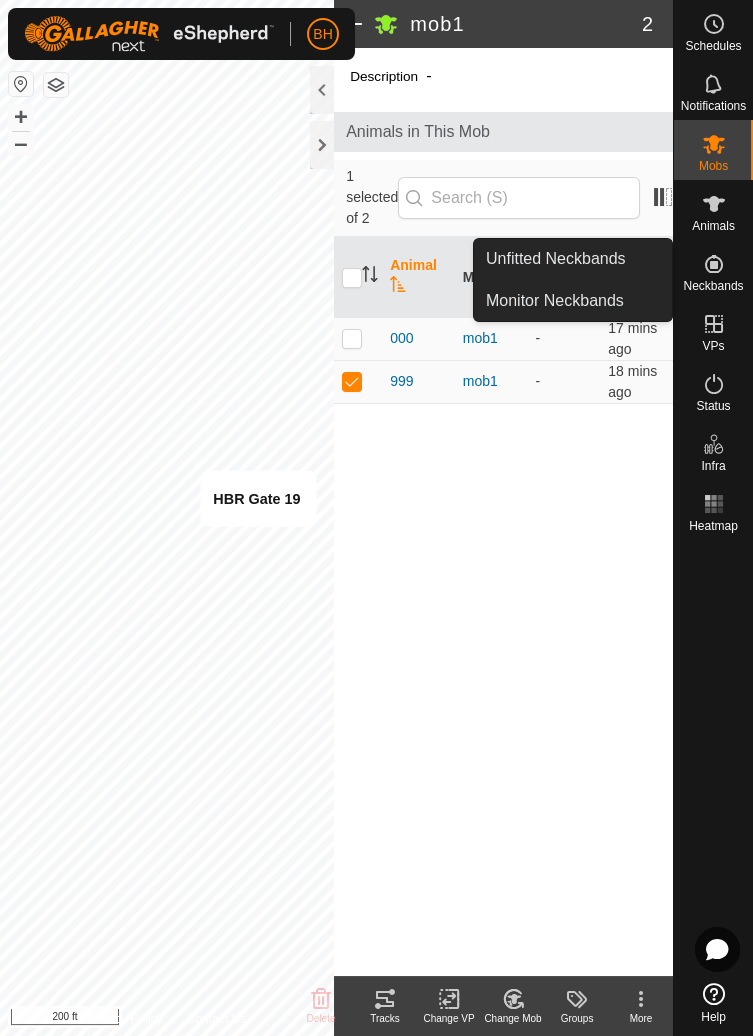 click on "Animal   Mob   VP   Last Updated   000   mob1  -  17 mins ago  999   mob1  -  18 mins ago" at bounding box center (503, 606) 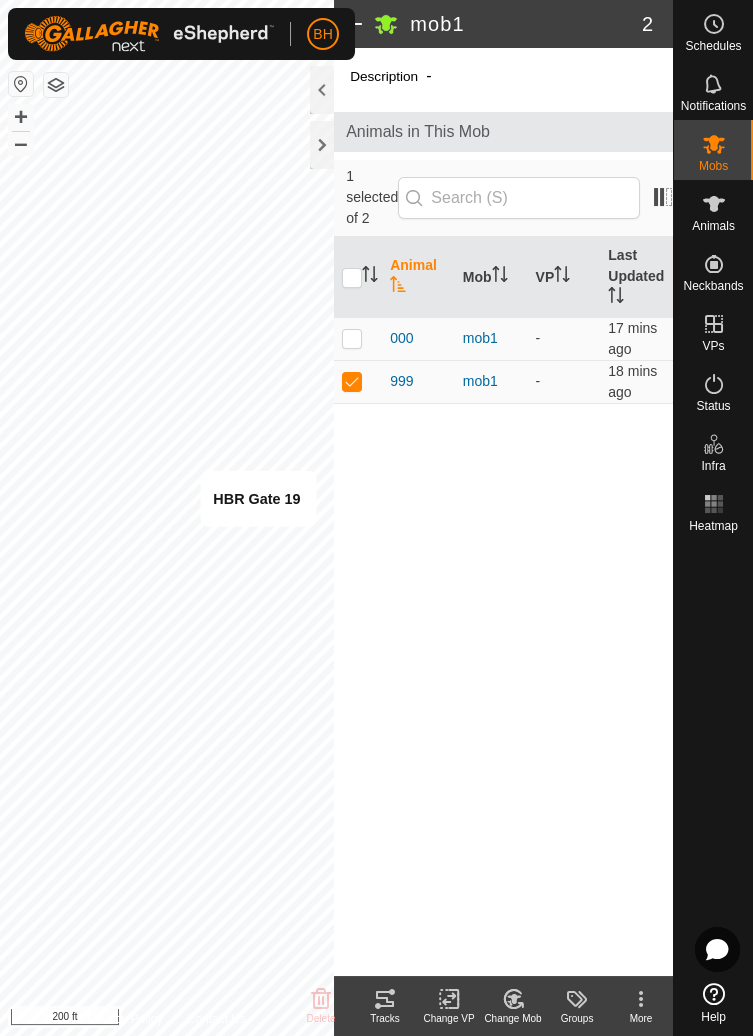 click on "Animal   Mob   VP   Last Updated   000   mob1  -  17 mins ago  999   mob1  -  18 mins ago" at bounding box center [503, 606] 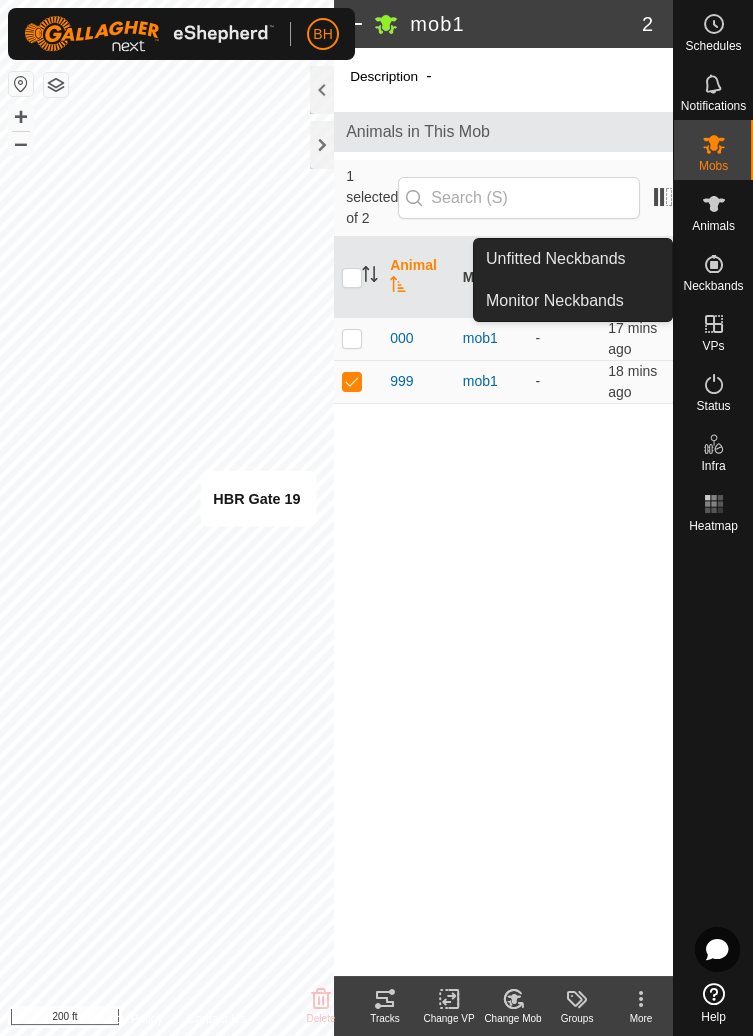 click on "Animal   Mob   VP   Last Updated   000   mob1  -  17 mins ago  999   mob1  -  18 mins ago" at bounding box center [503, 606] 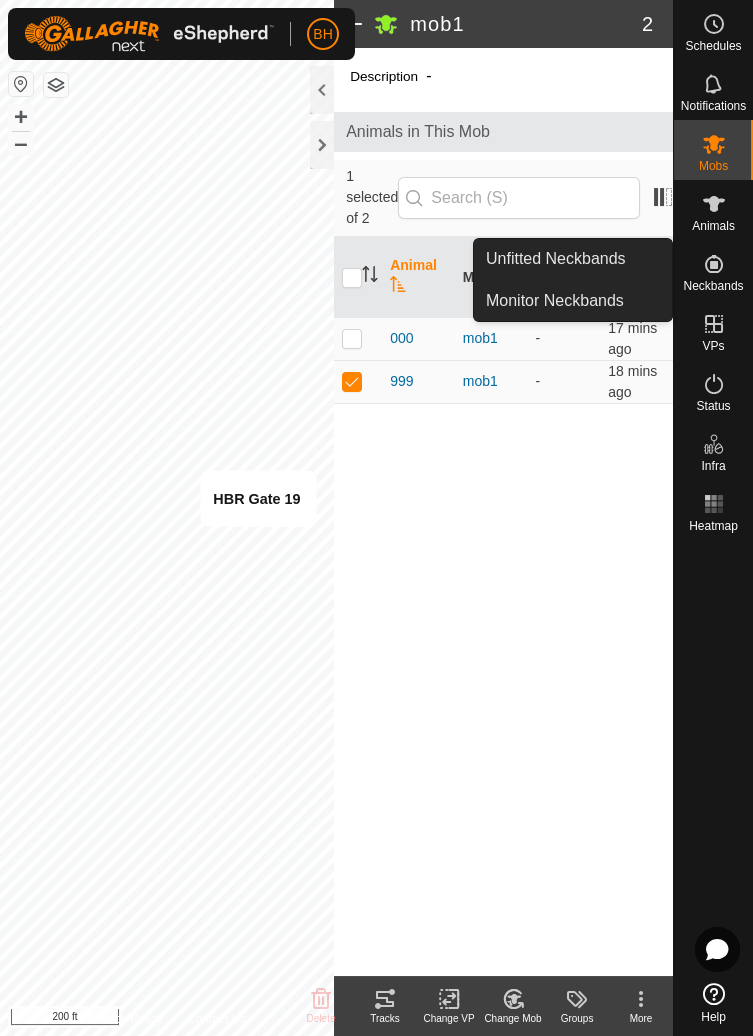 click on "Animal   Mob   VP   Last Updated   000   mob1  -  17 mins ago  999   mob1  -  18 mins ago" at bounding box center (503, 606) 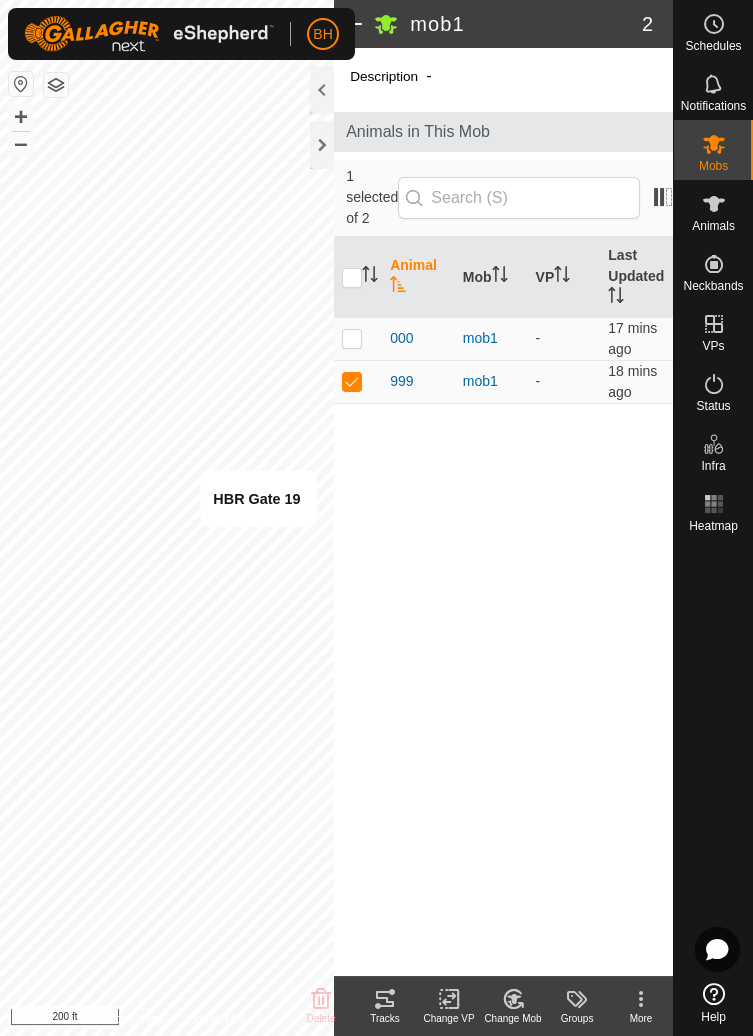 click on "Animal   Mob   VP   Last Updated   000   mob1  -  17 mins ago  999   mob1  -  18 mins ago" at bounding box center (503, 606) 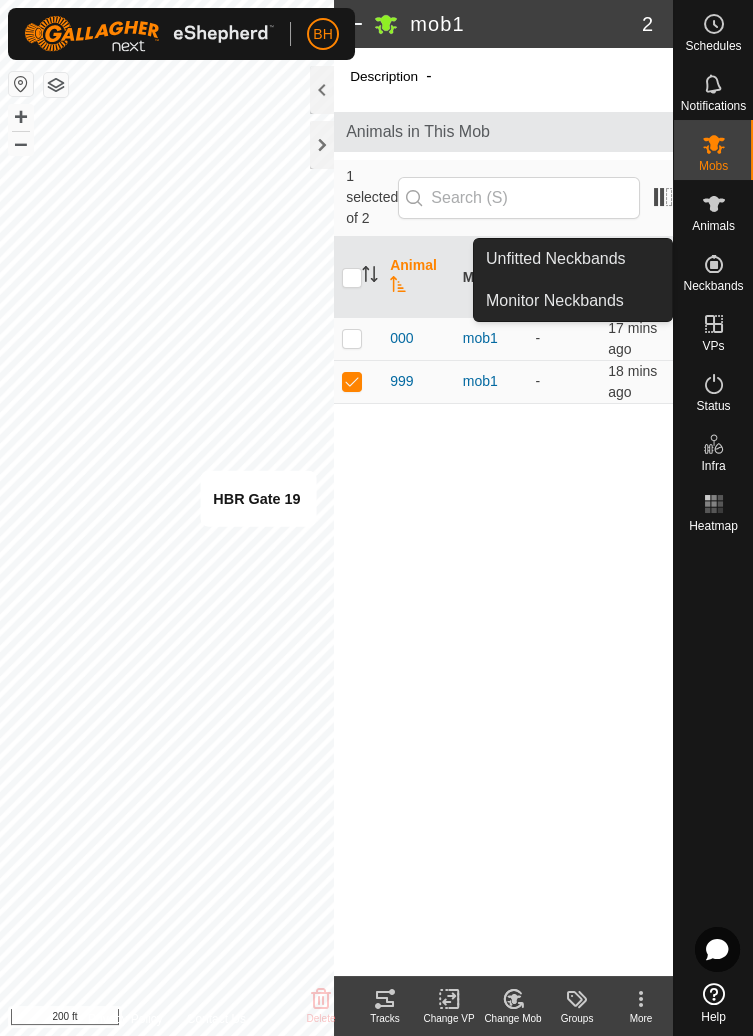 click on "Animal   Mob   VP   Last Updated   000   mob1  -  17 mins ago  999   mob1  -  18 mins ago" at bounding box center [503, 606] 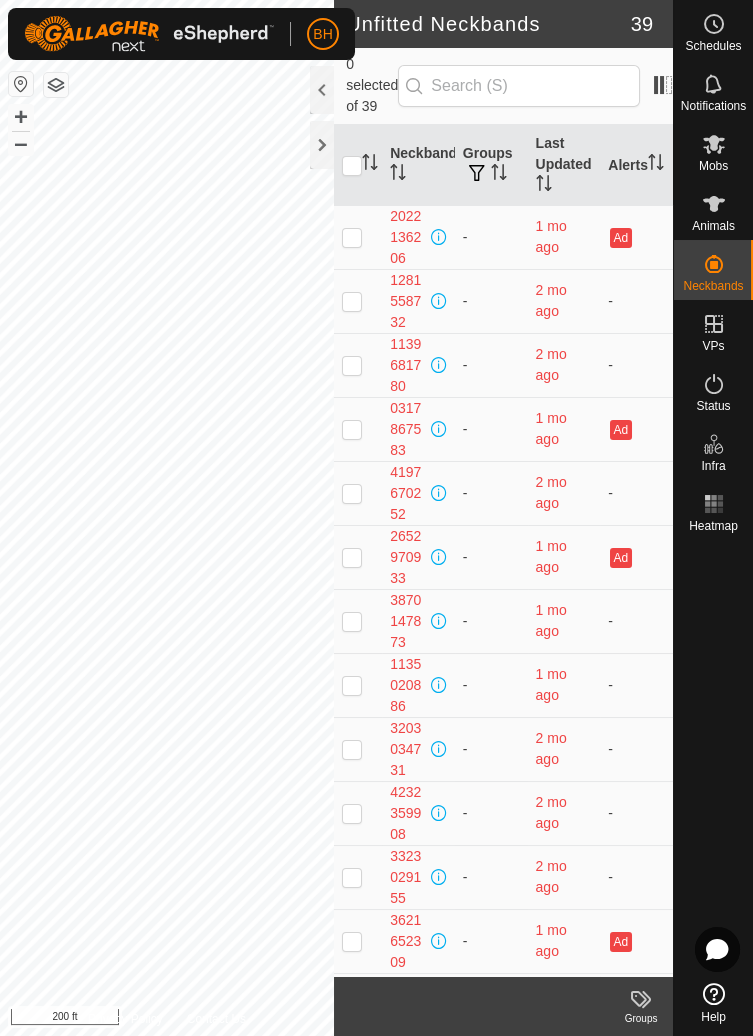 scroll, scrollTop: 0, scrollLeft: 0, axis: both 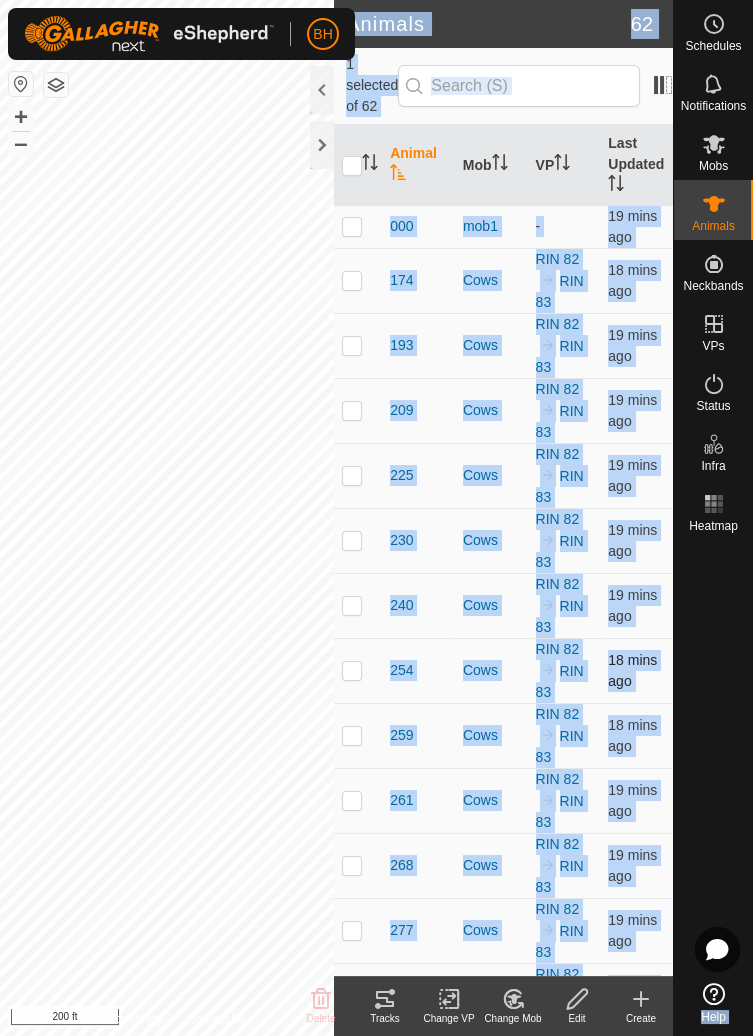 click on "18 mins ago" at bounding box center [636, 670] 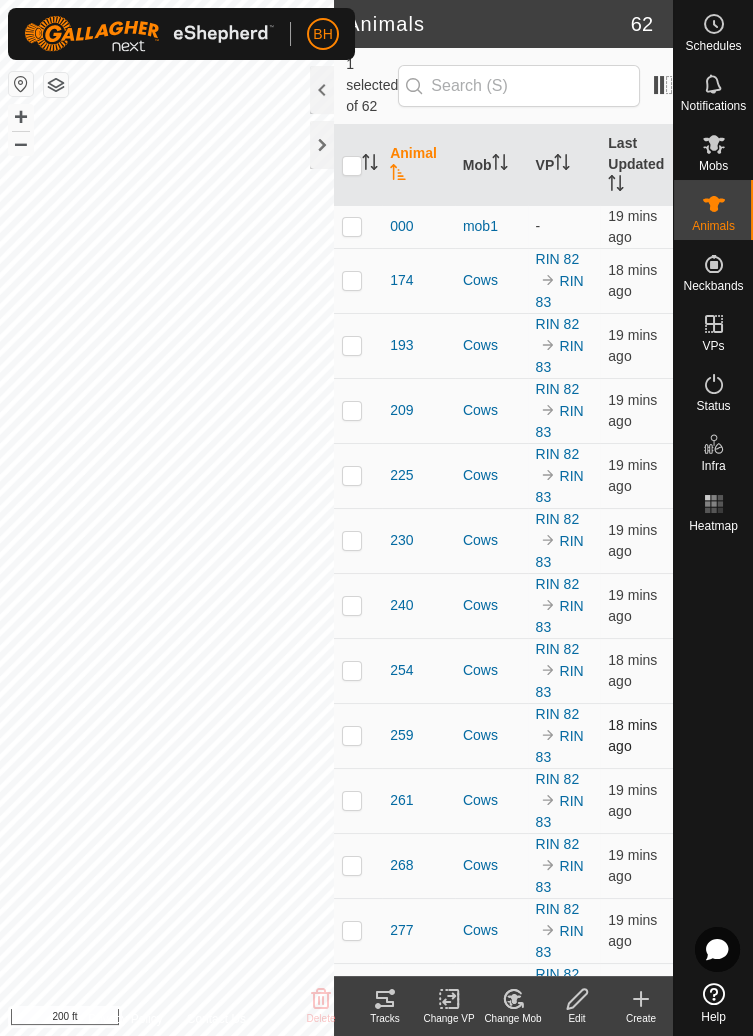 click on "18 mins ago" at bounding box center (636, 735) 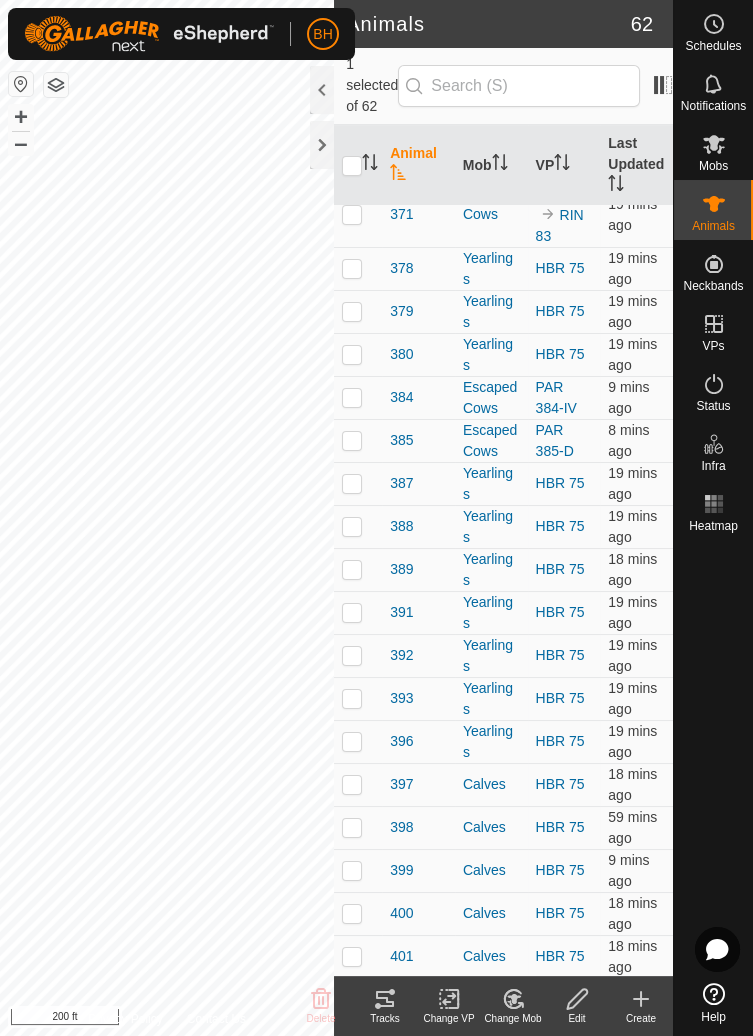 scroll, scrollTop: 1432, scrollLeft: 0, axis: vertical 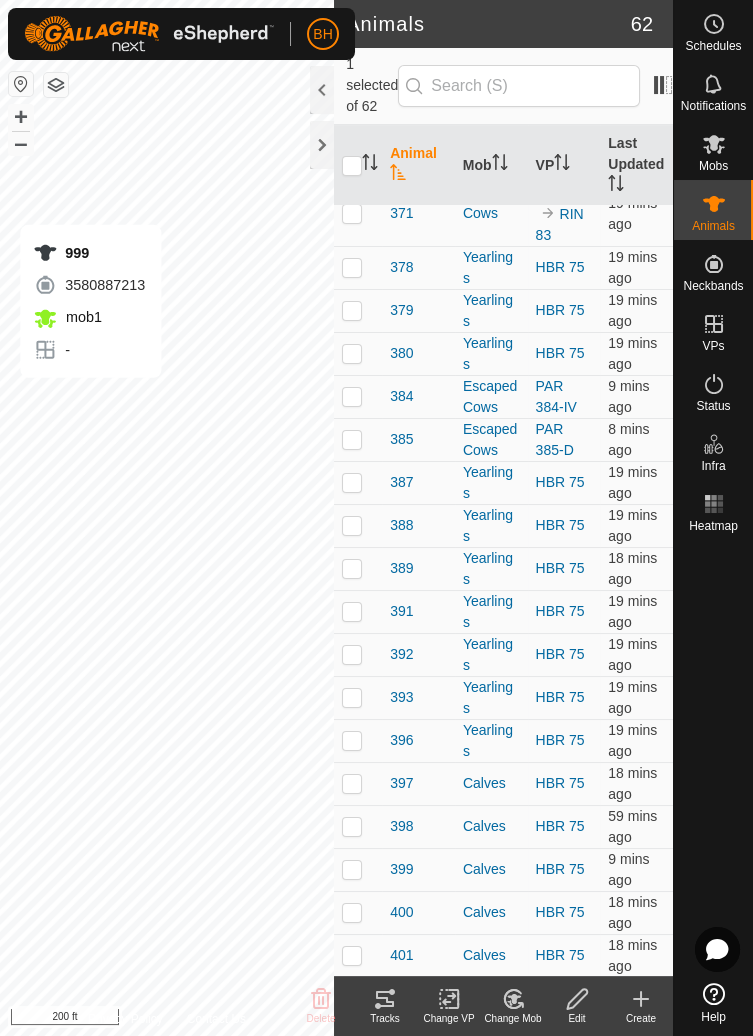 checkbox on "false" 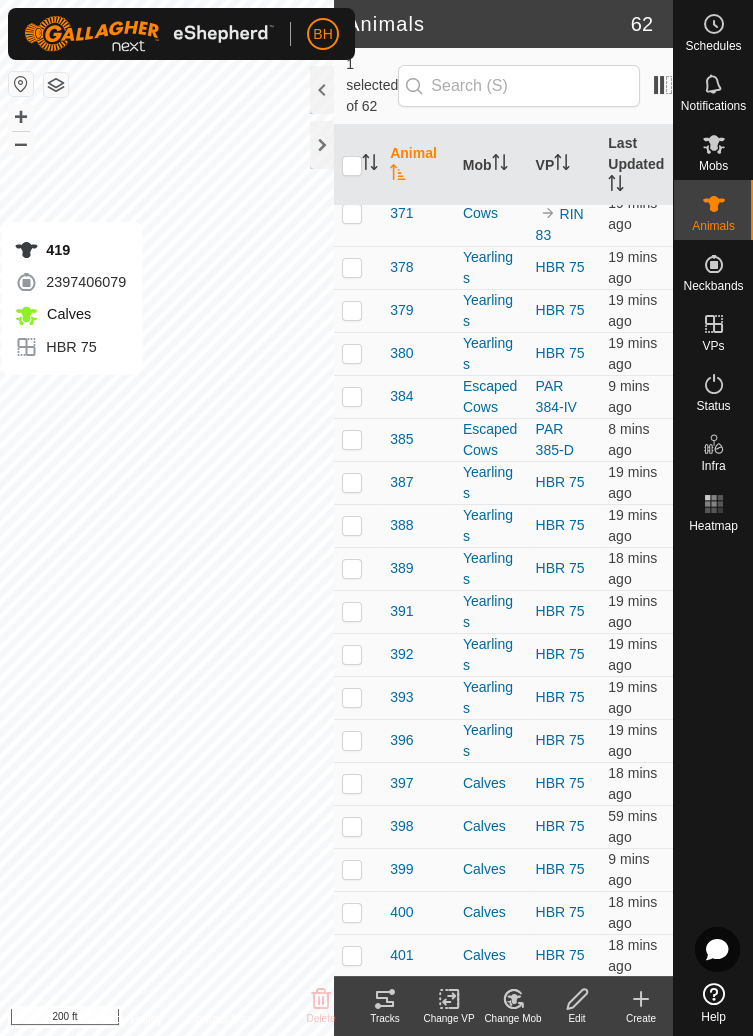 checkbox on "false" 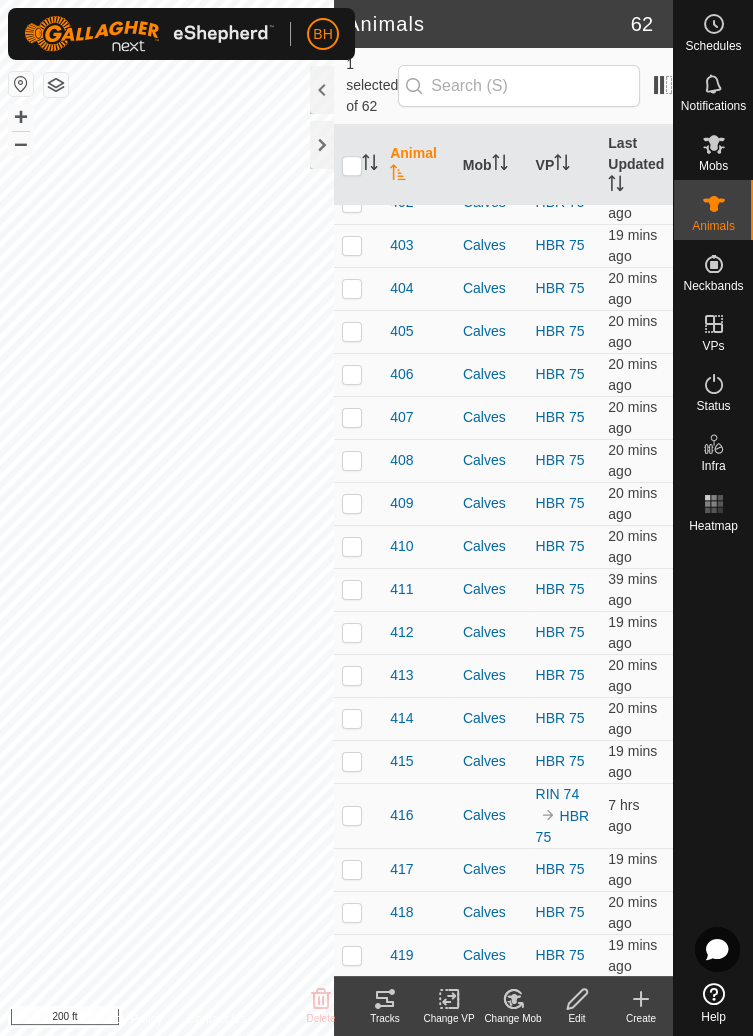 scroll, scrollTop: 2404, scrollLeft: 0, axis: vertical 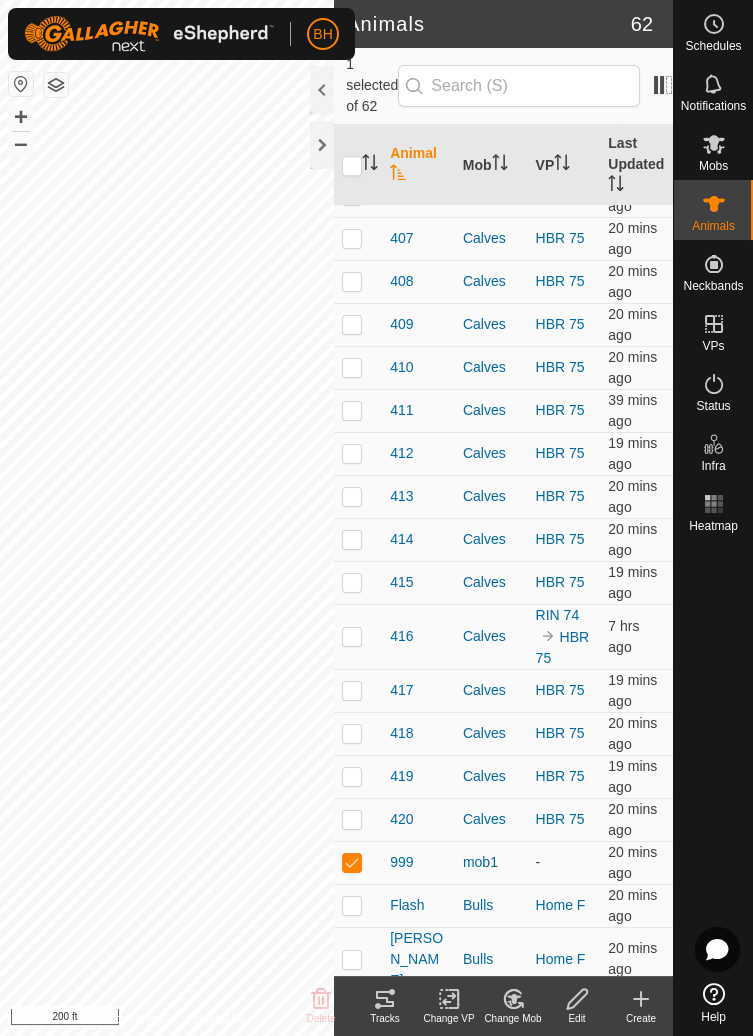 click on "Change Mob" 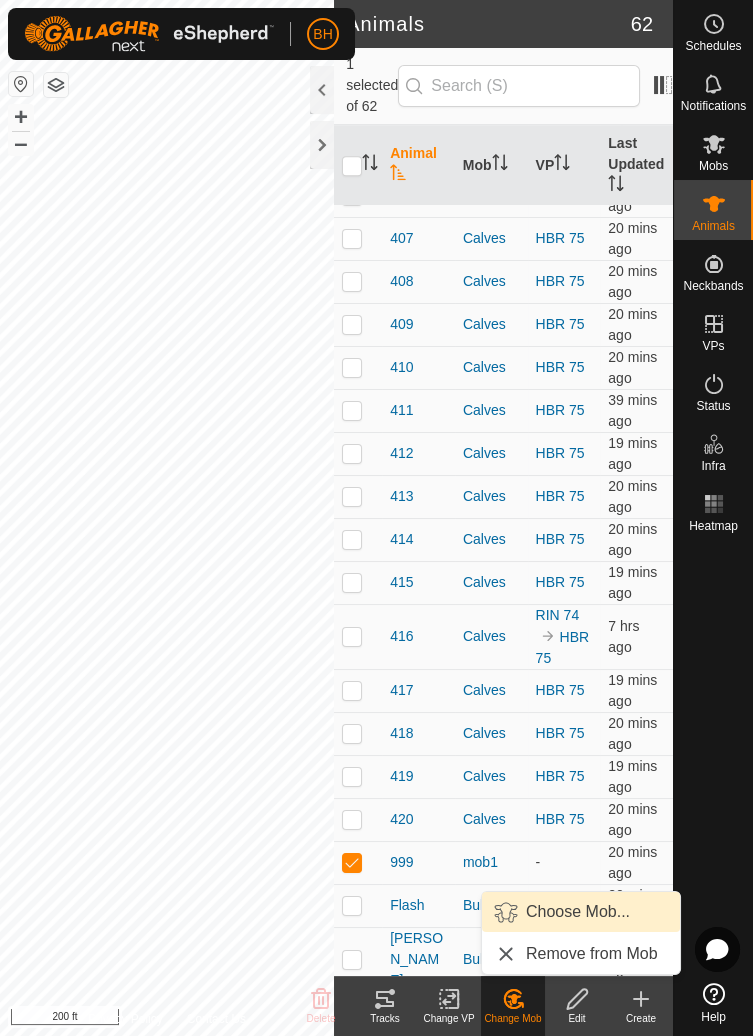 click on "Choose Mob..." at bounding box center (578, 912) 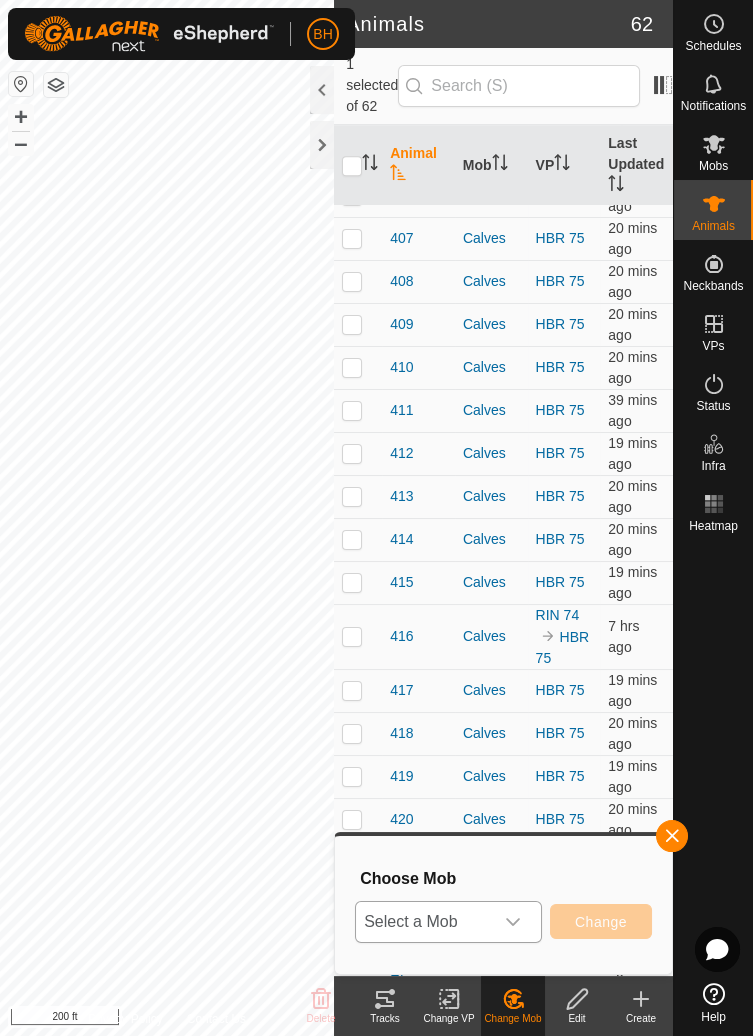 click at bounding box center [513, 922] 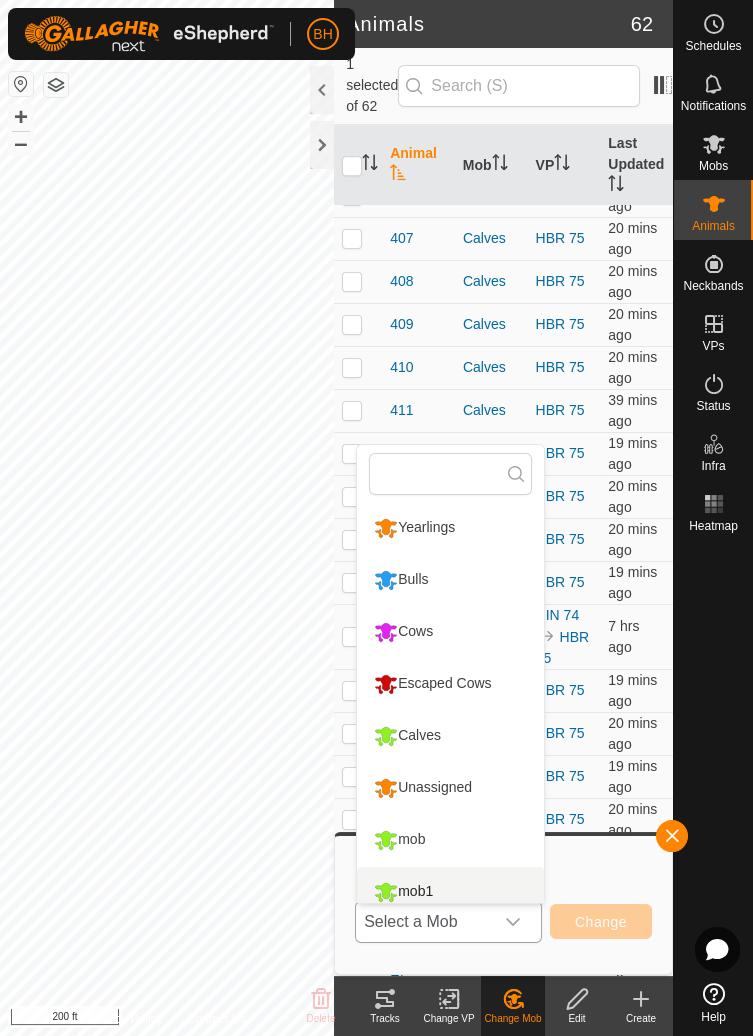scroll, scrollTop: 14, scrollLeft: 0, axis: vertical 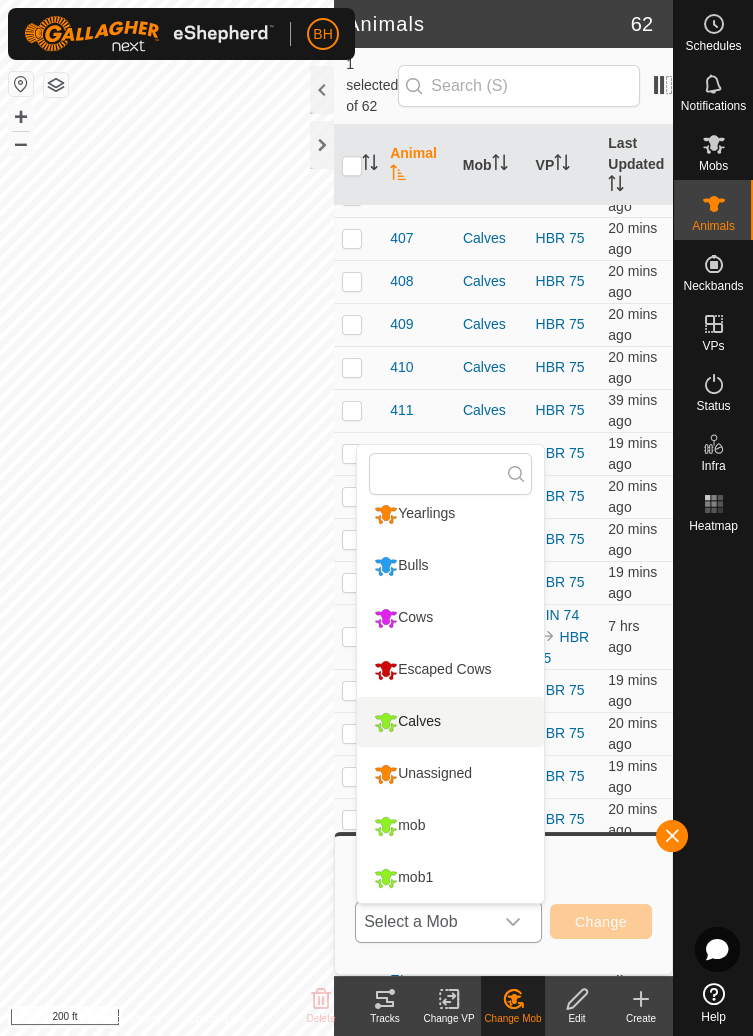 click on "Calves" at bounding box center (450, 722) 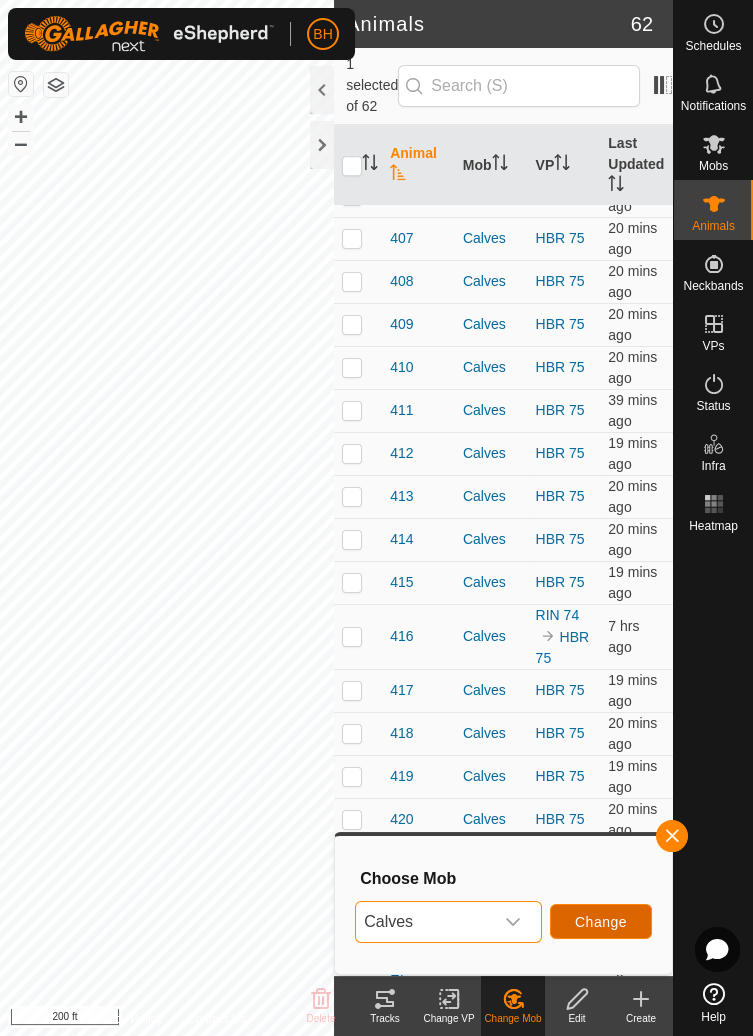 click on "Change" at bounding box center (601, 922) 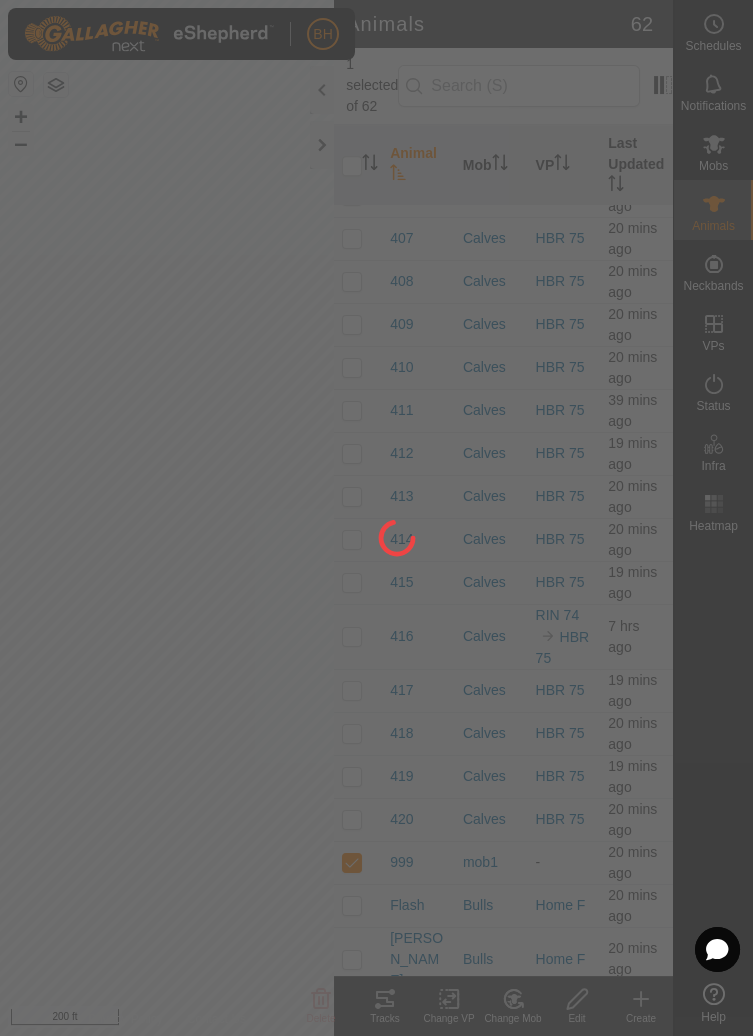 checkbox on "false" 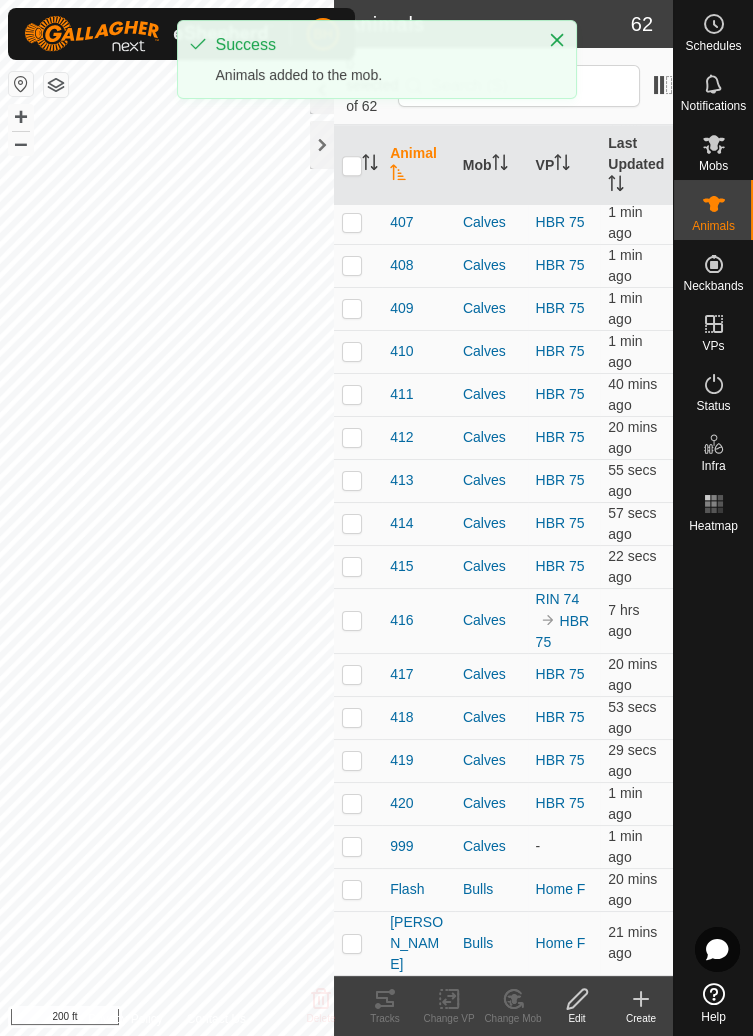 scroll, scrollTop: 2314, scrollLeft: 0, axis: vertical 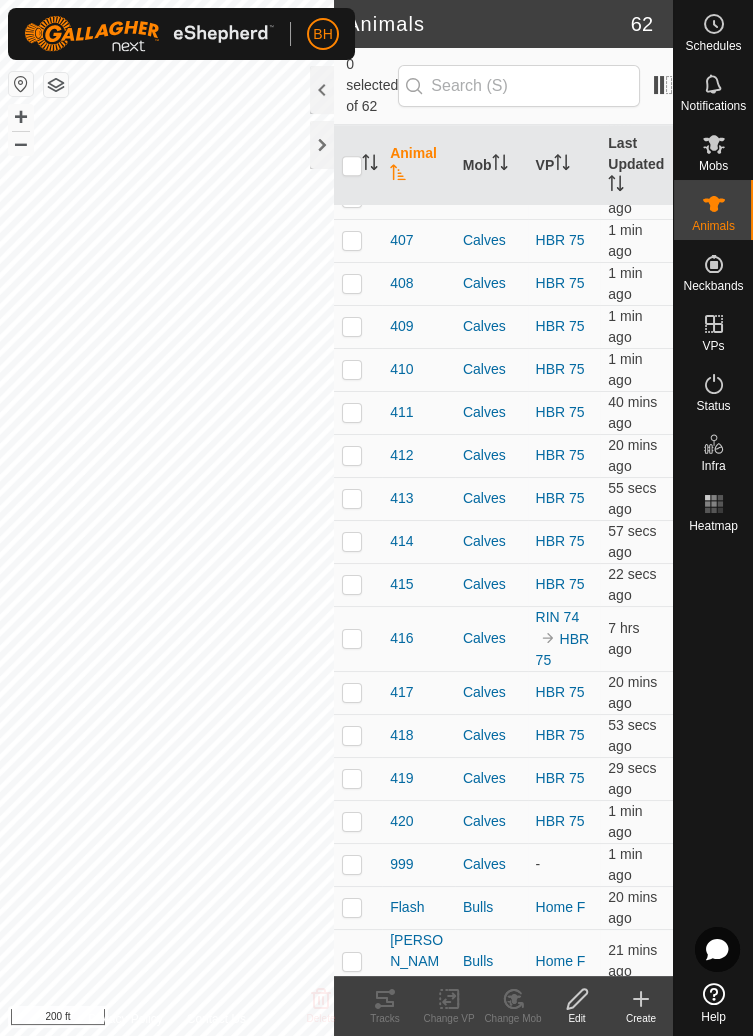 click at bounding box center (714, 324) 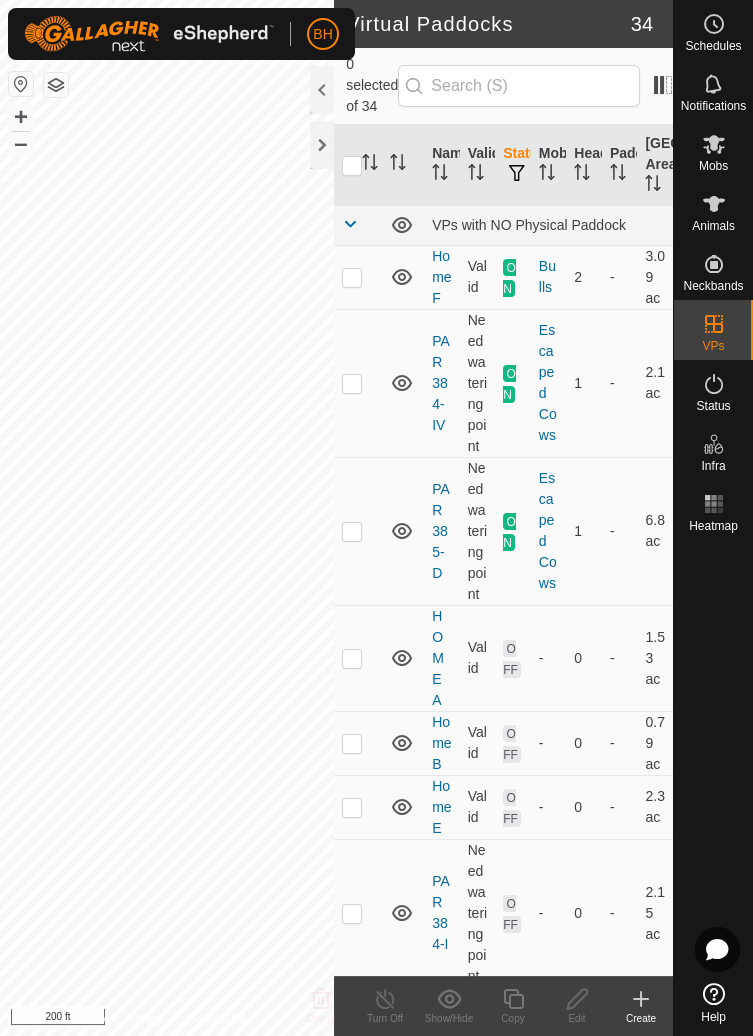 click at bounding box center [358, 658] 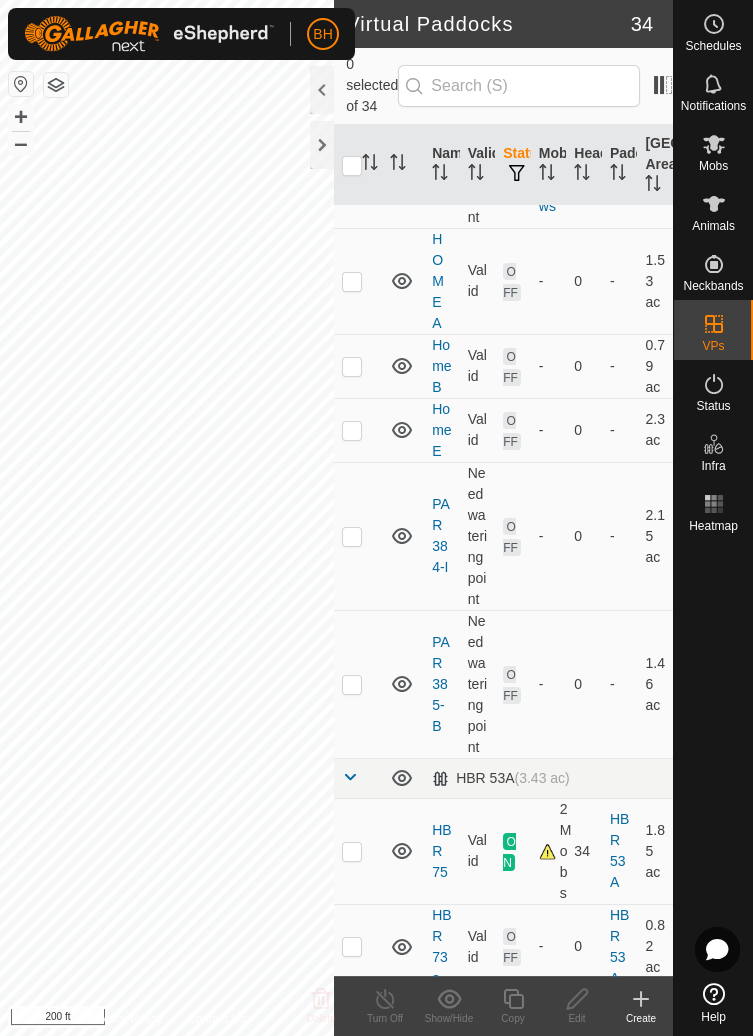 scroll, scrollTop: 0, scrollLeft: 0, axis: both 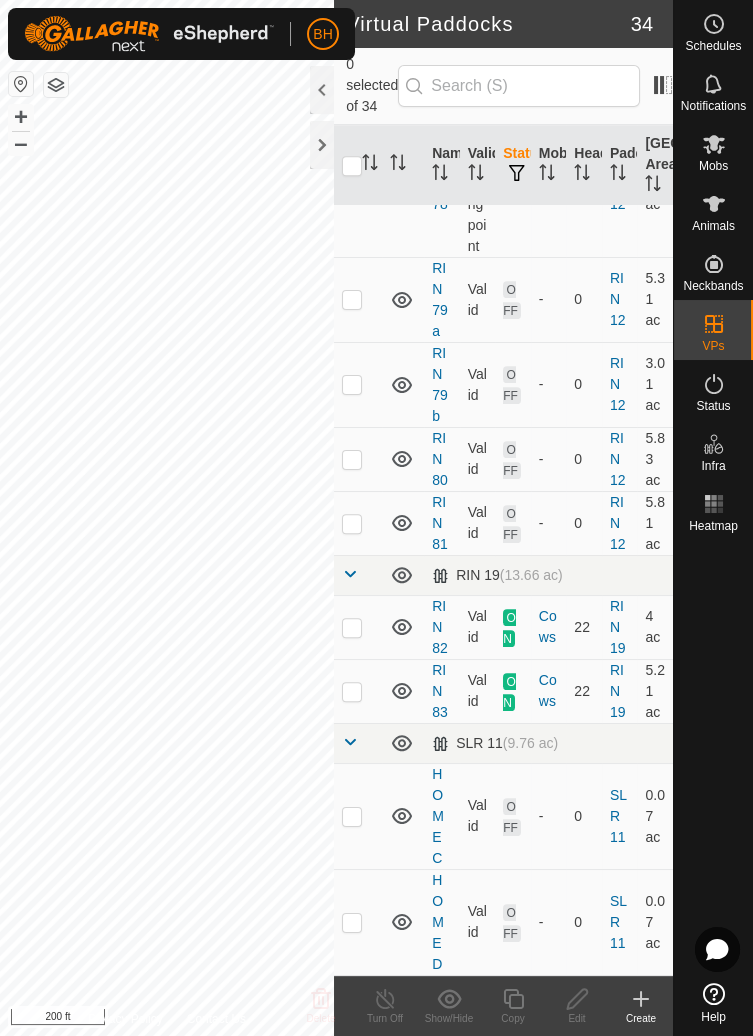 click on "OFF" at bounding box center [513, 299] 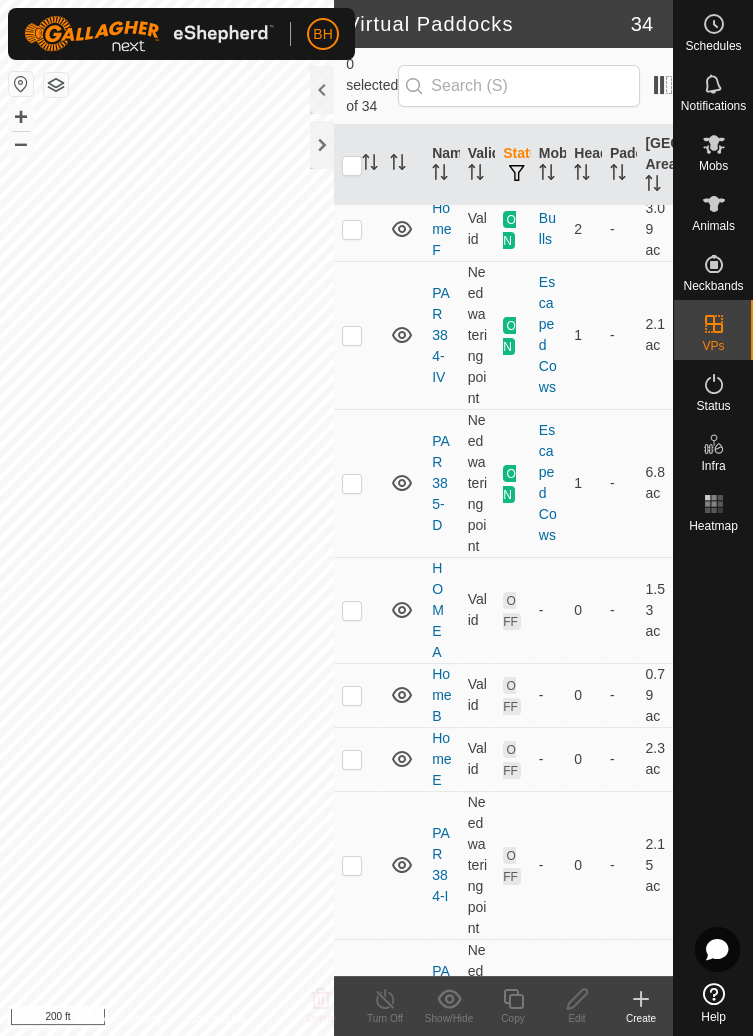 scroll, scrollTop: 0, scrollLeft: 0, axis: both 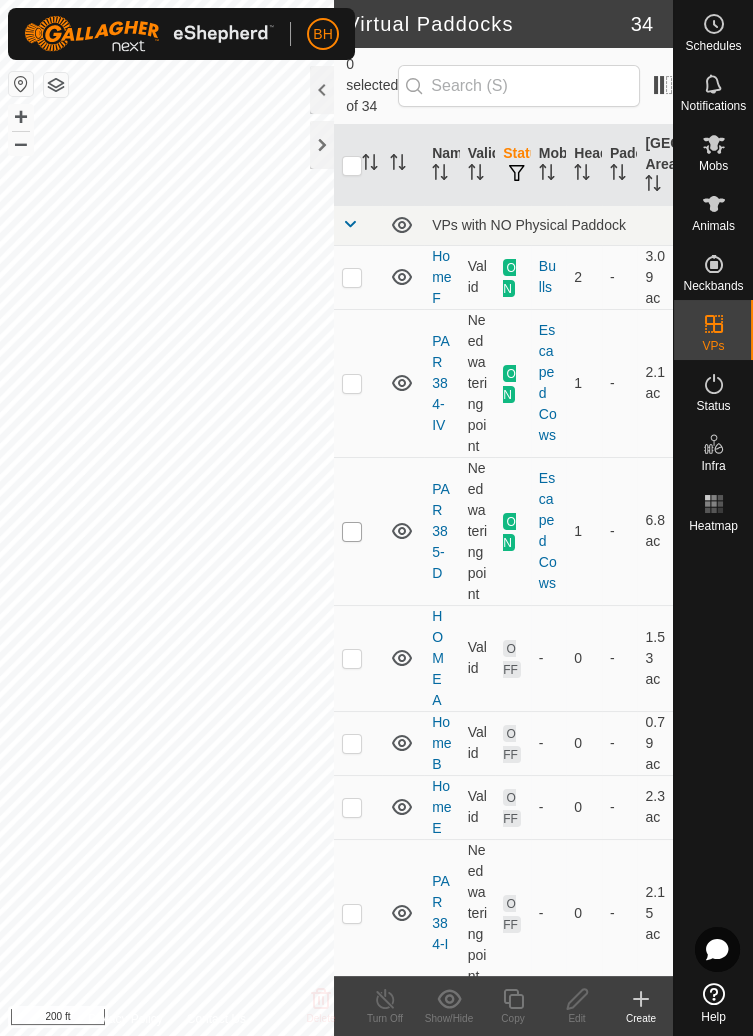 click at bounding box center (358, 531) 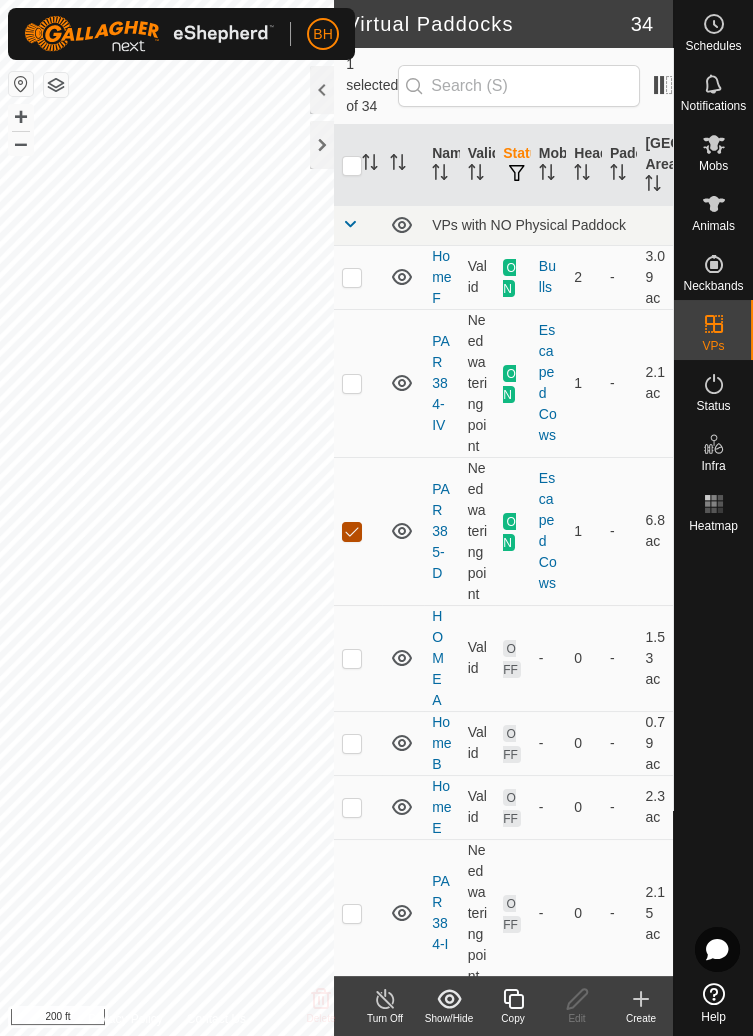 click at bounding box center [352, 532] 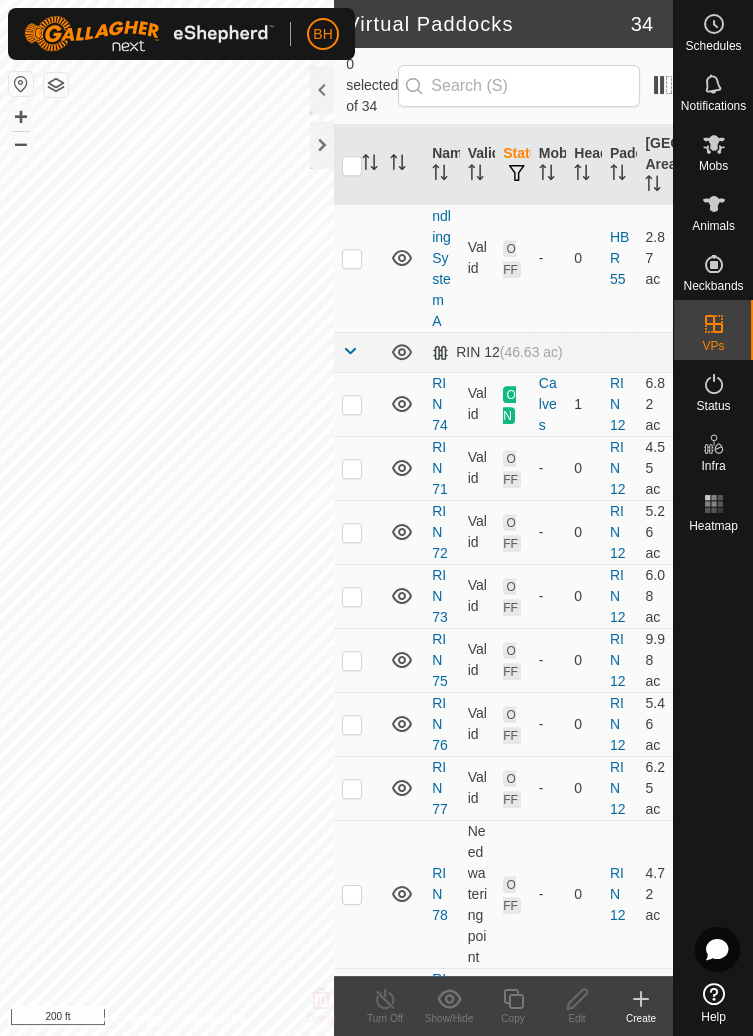 scroll, scrollTop: 2027, scrollLeft: 0, axis: vertical 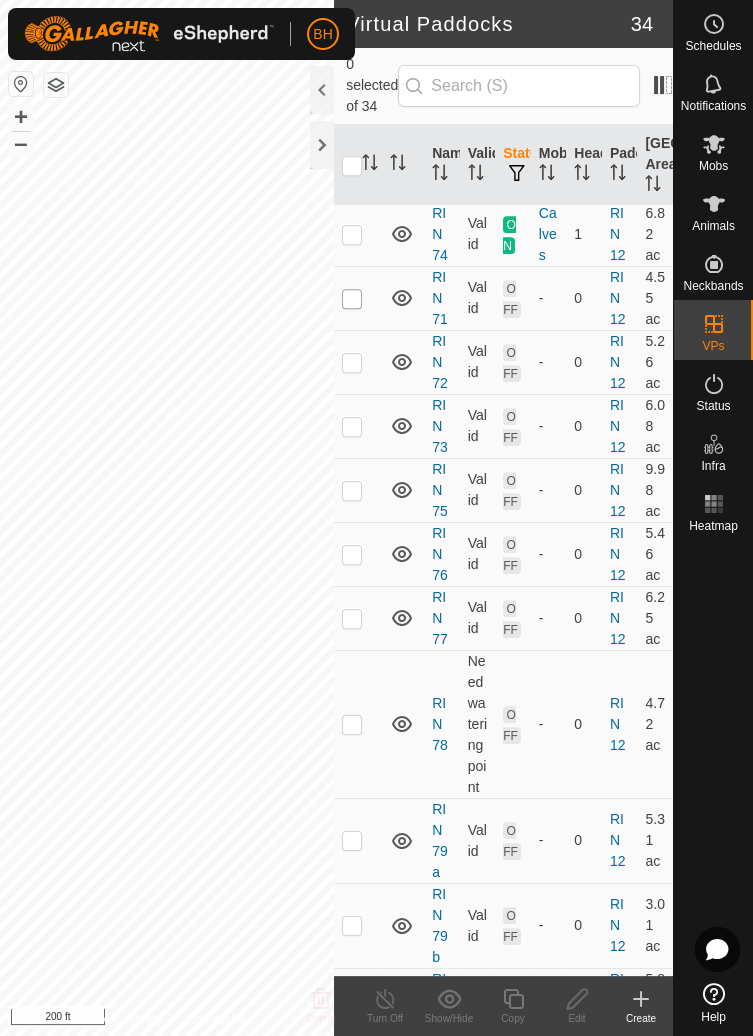 click at bounding box center (352, 299) 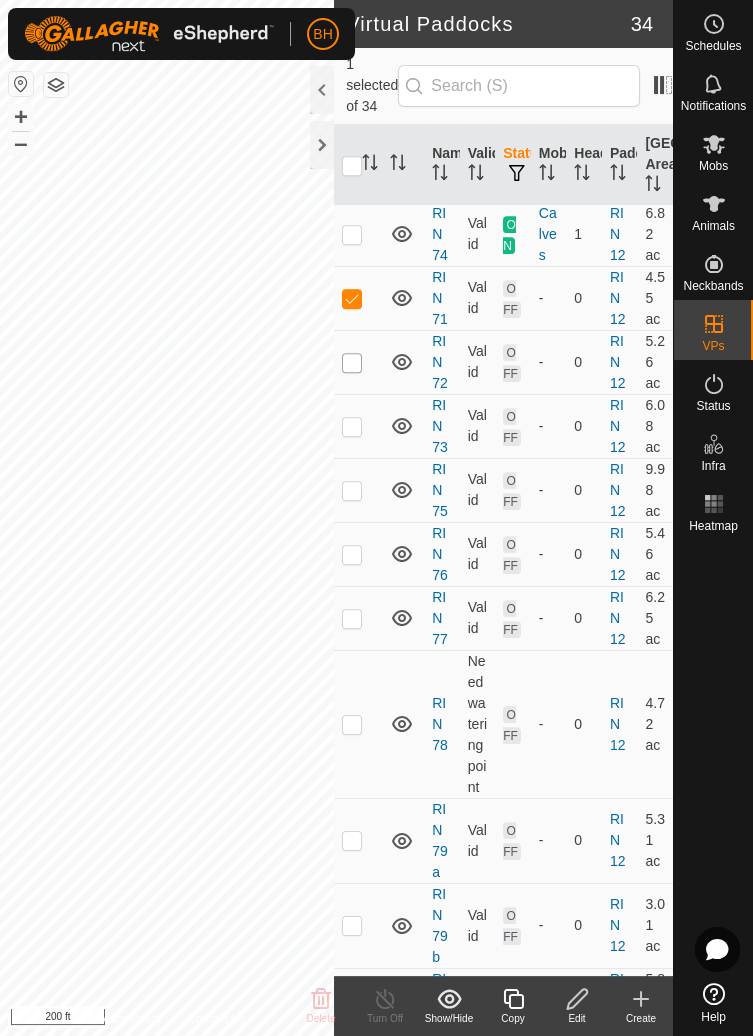 click at bounding box center [352, 363] 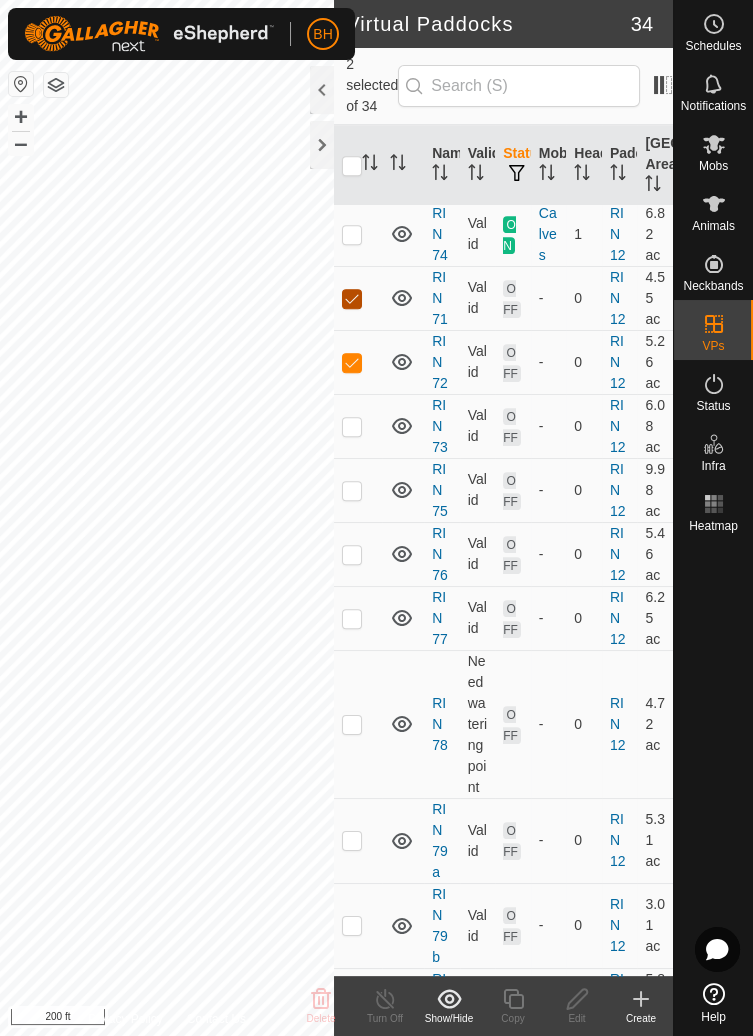 click at bounding box center (352, 299) 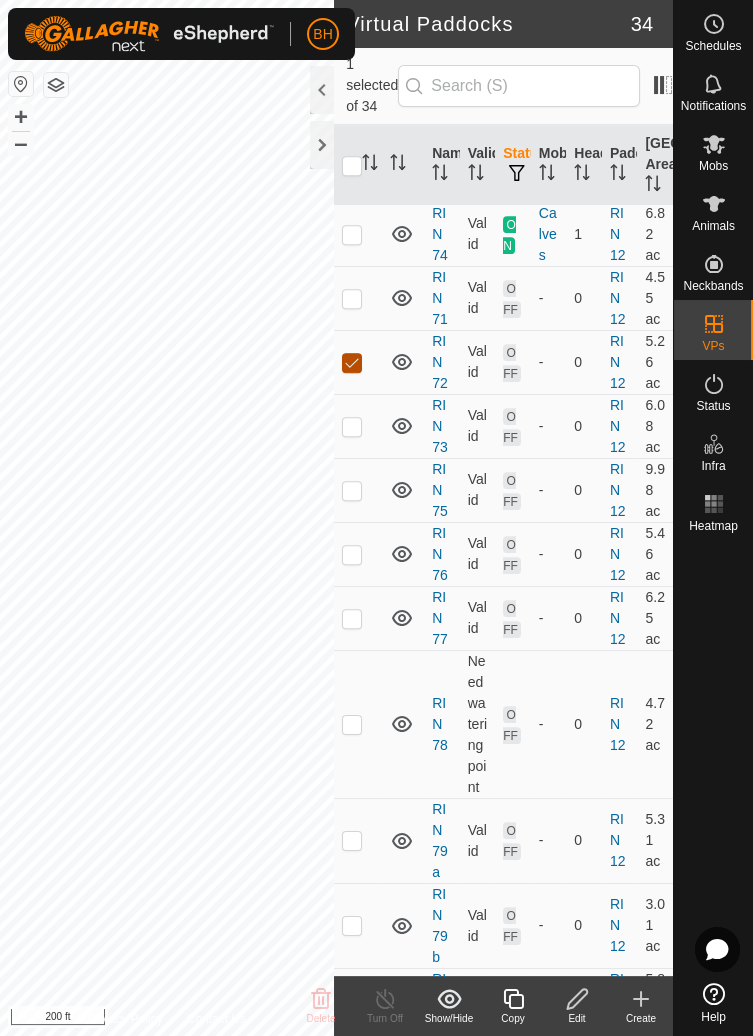click at bounding box center (352, 363) 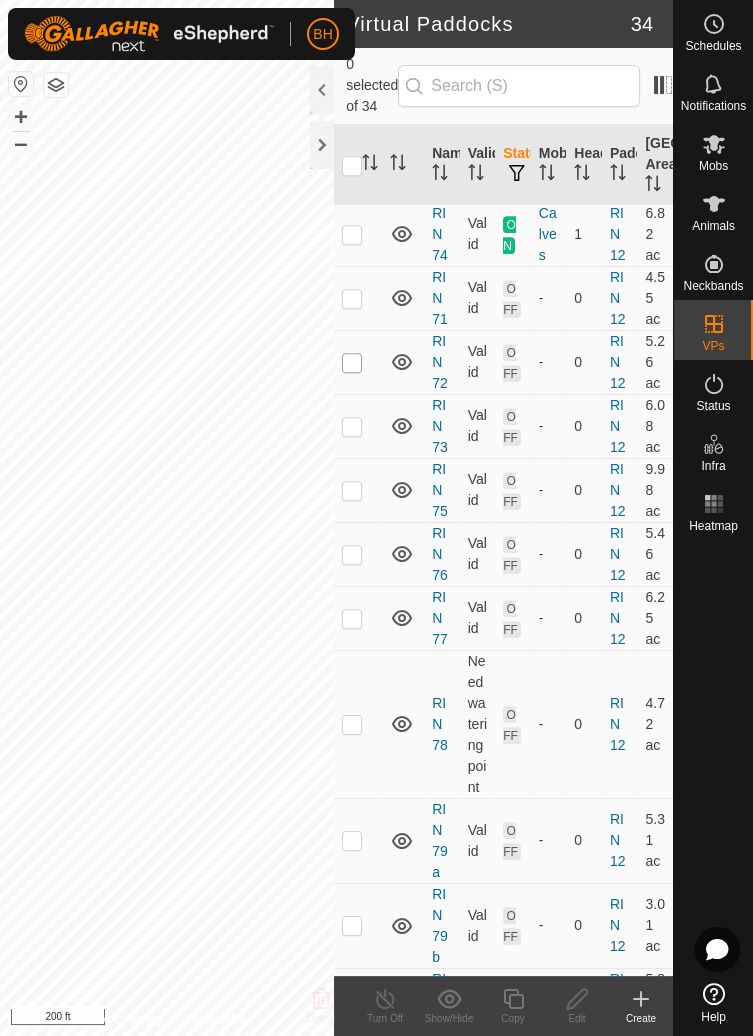 click at bounding box center (352, 363) 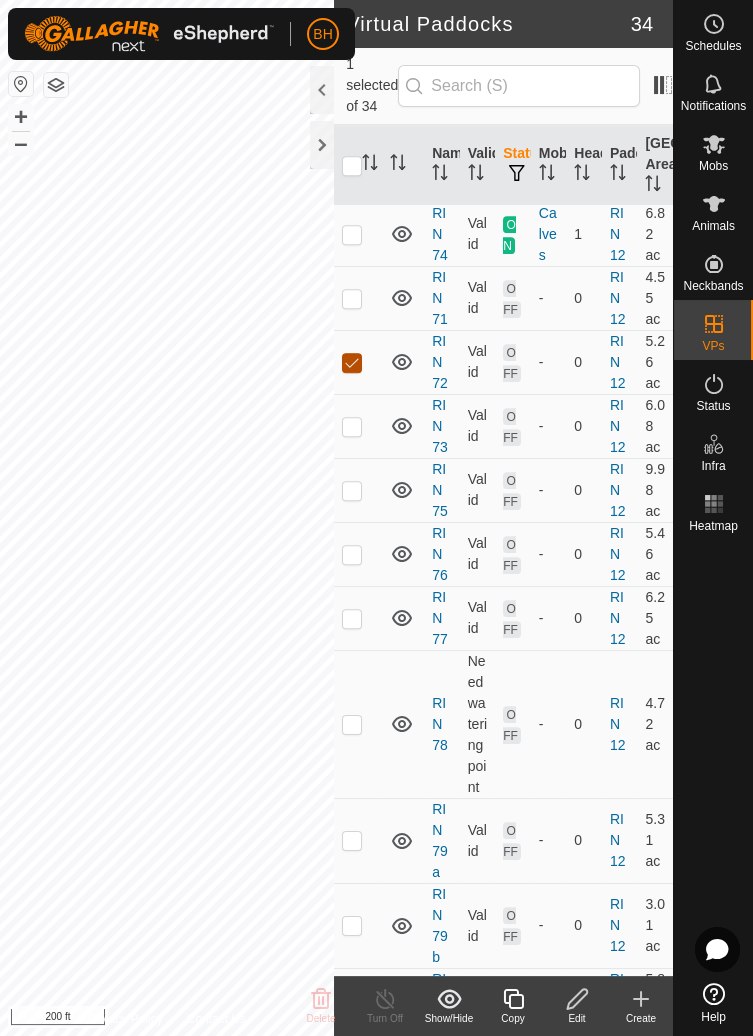 click at bounding box center (352, 363) 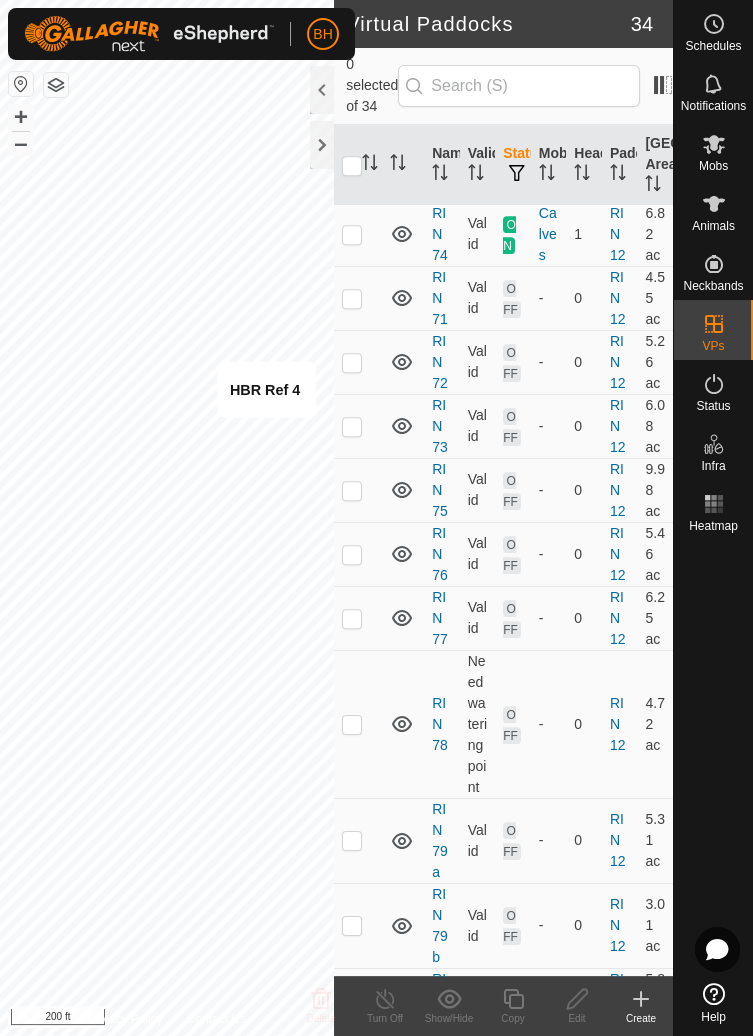 click at bounding box center (358, 426) 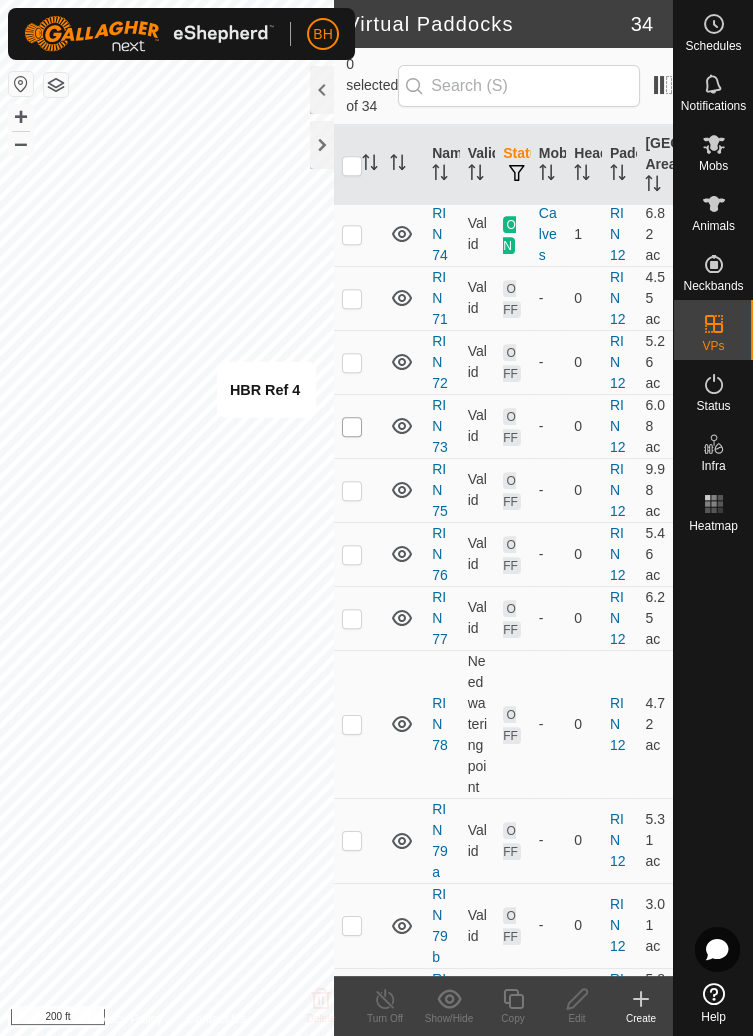 click at bounding box center (352, 427) 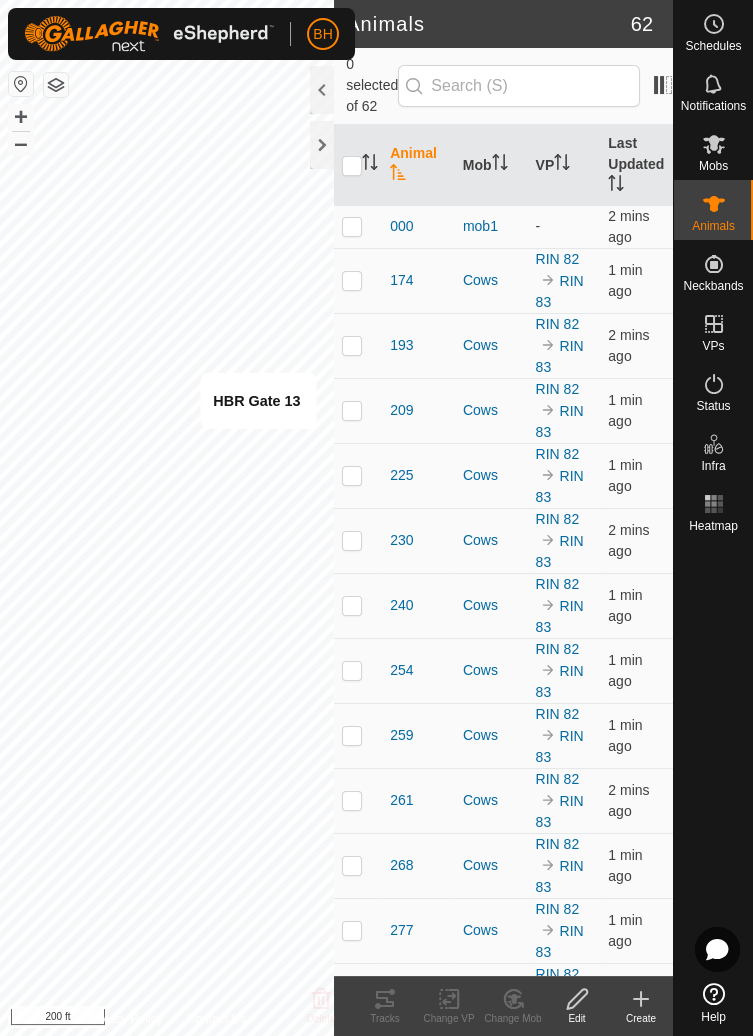 click on "Mobs" at bounding box center [713, 150] 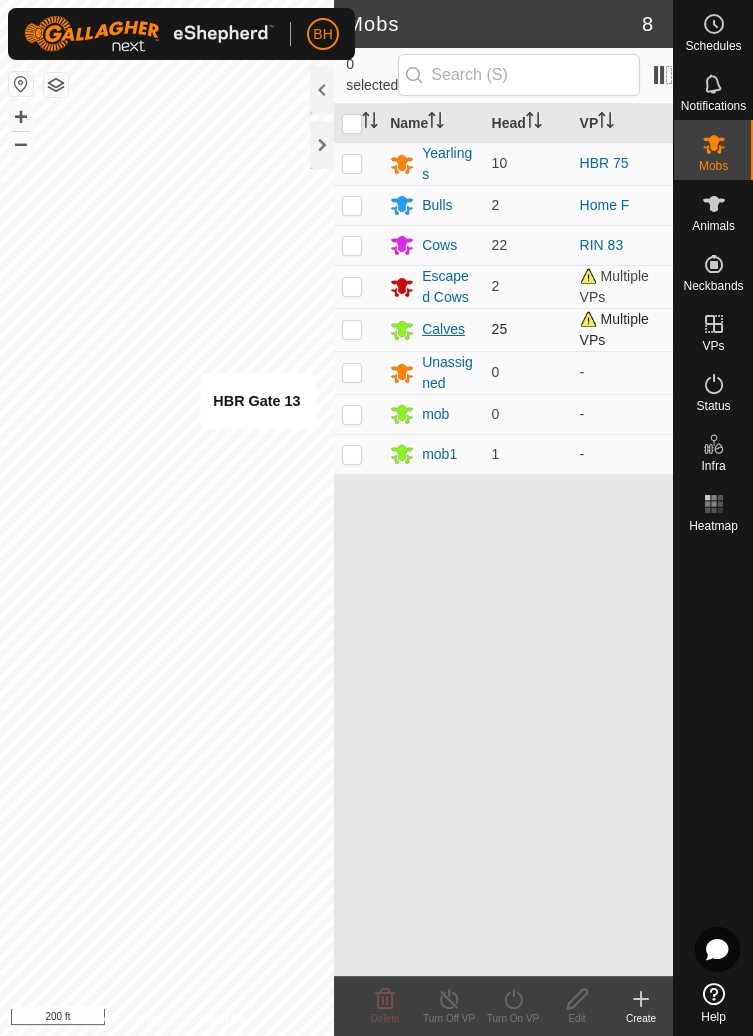 click 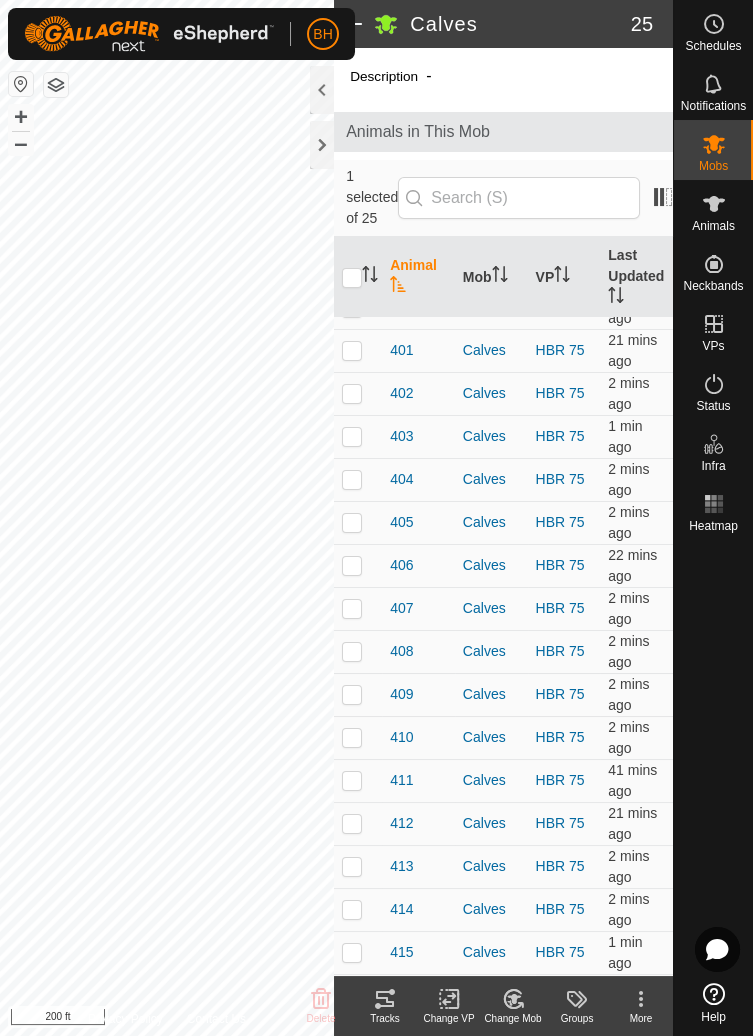 scroll, scrollTop: 0, scrollLeft: 0, axis: both 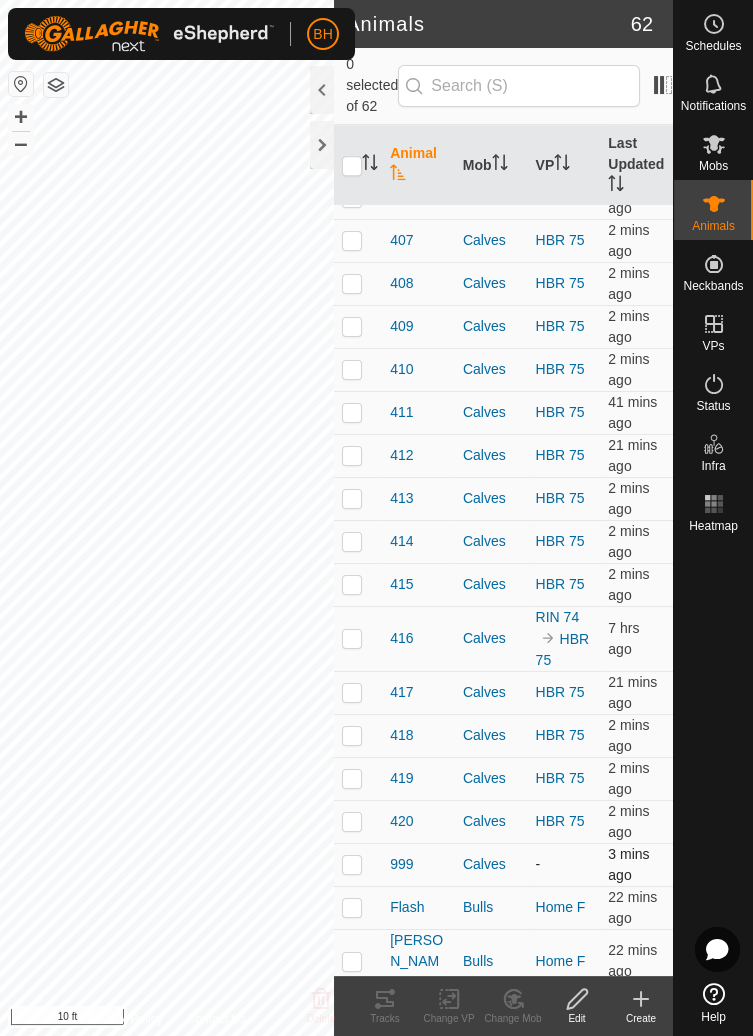 click at bounding box center [352, 864] 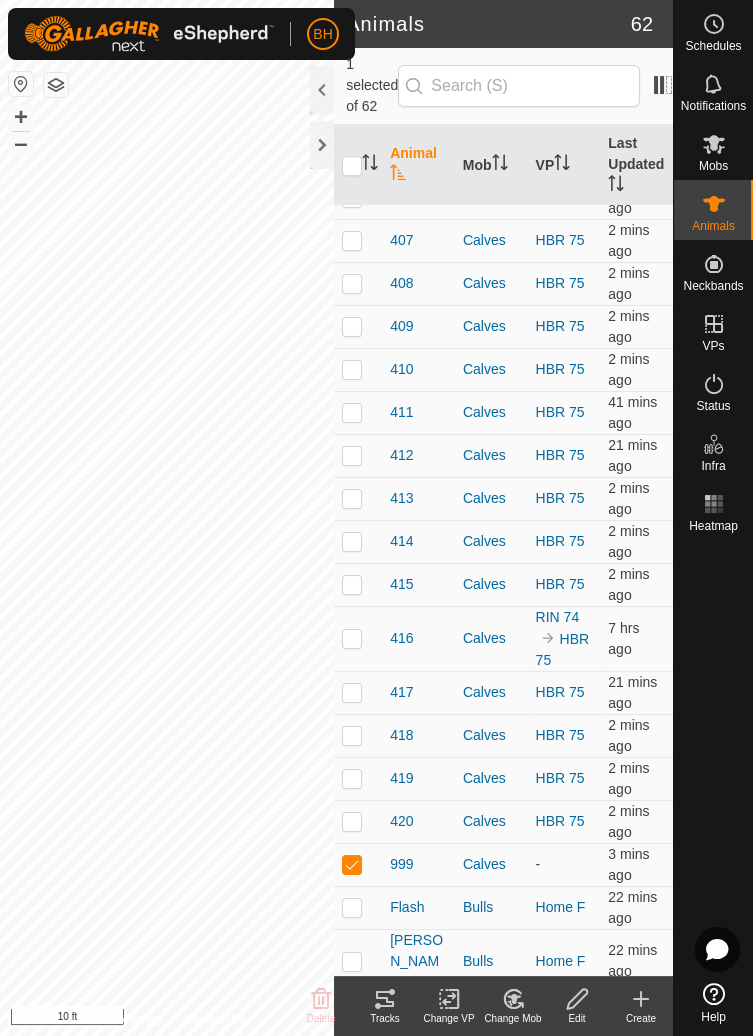 click 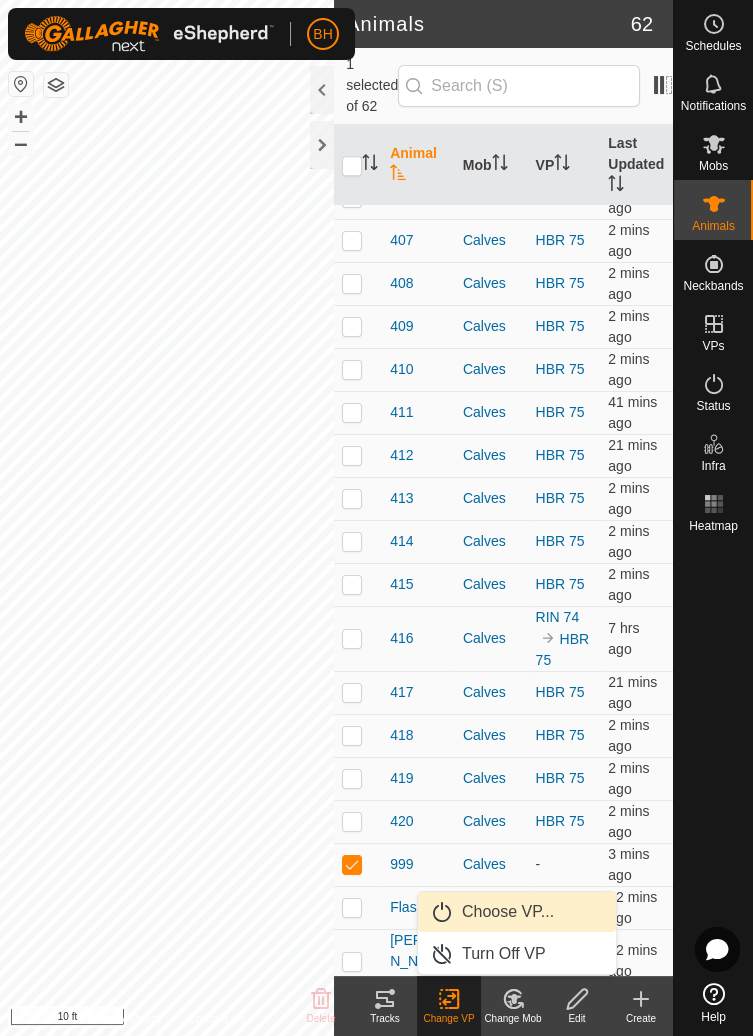 click on "Choose VP..." at bounding box center [508, 912] 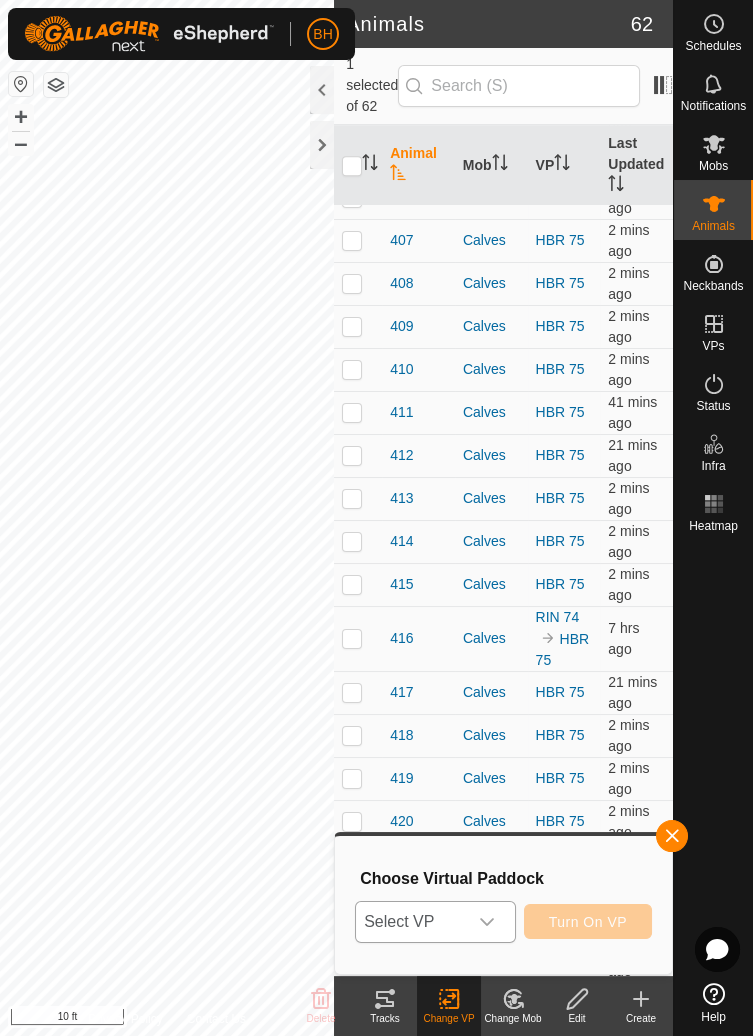 click at bounding box center (487, 922) 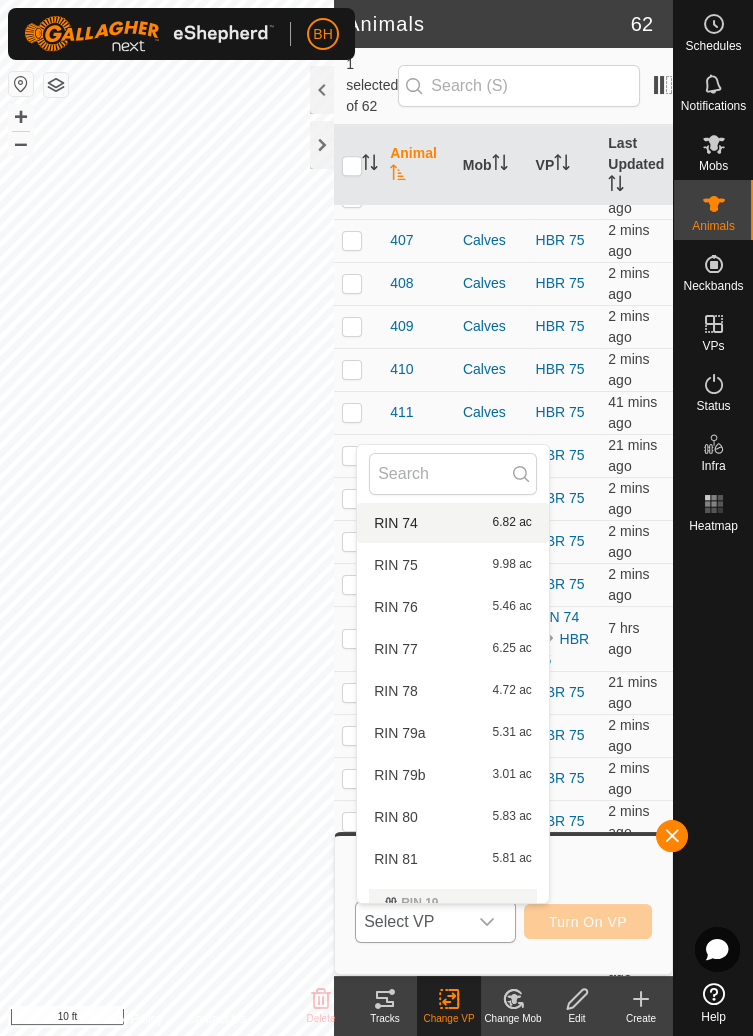 scroll, scrollTop: 1360, scrollLeft: 0, axis: vertical 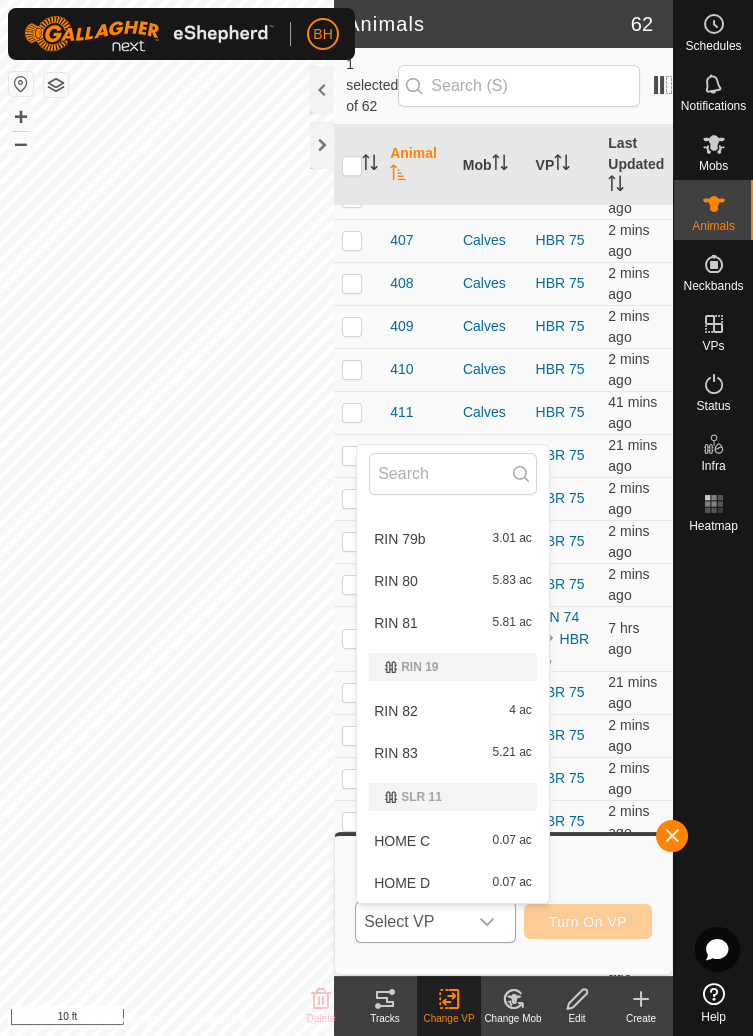 click on "RIN 83  5.21 ac" at bounding box center (453, 753) 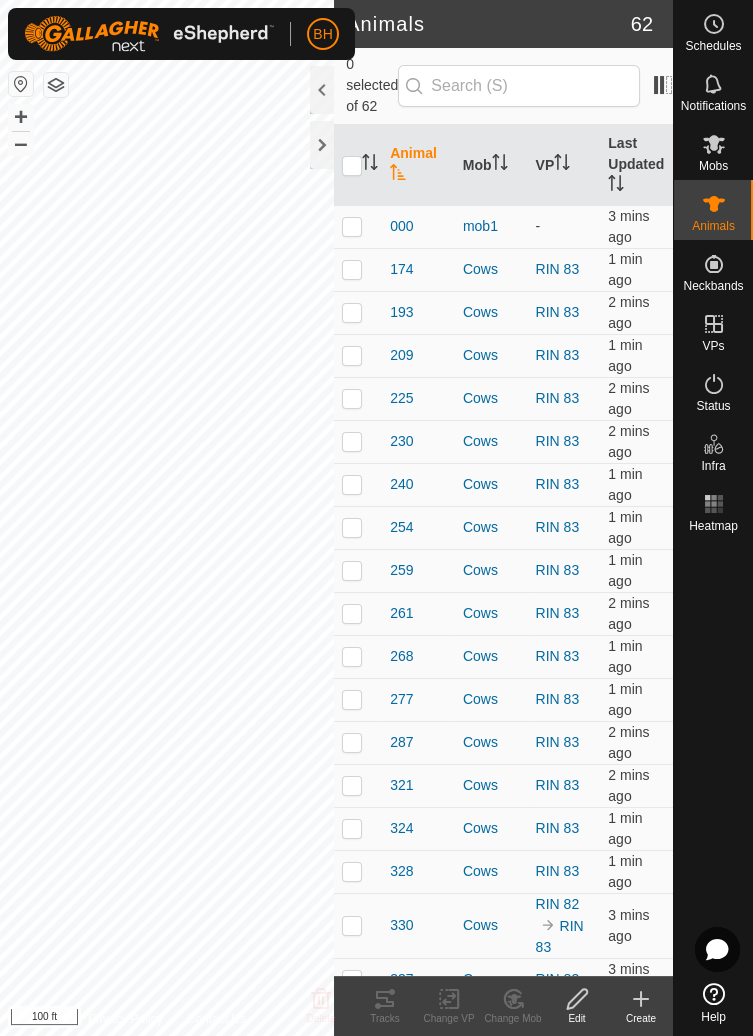 scroll, scrollTop: 0, scrollLeft: 0, axis: both 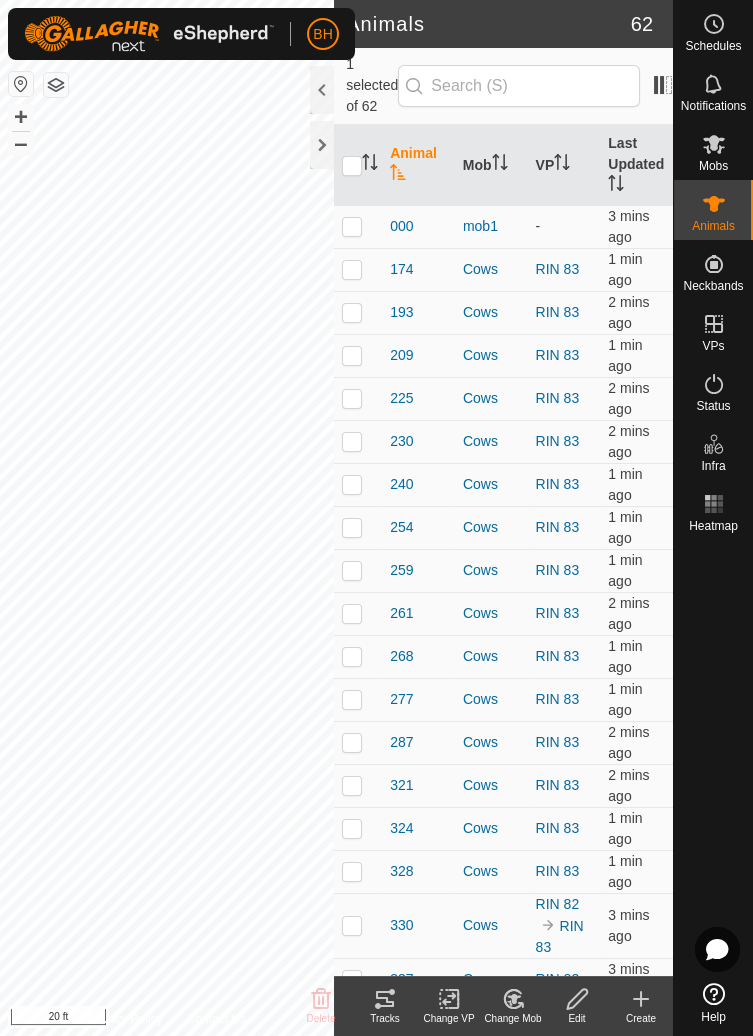 click 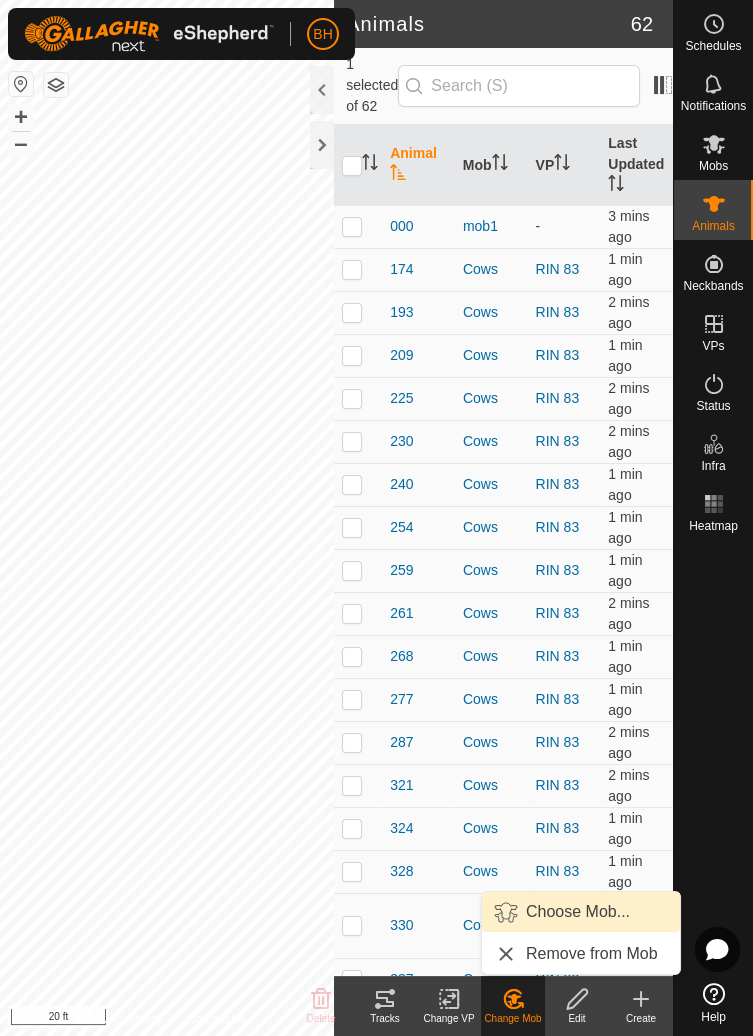click on "Choose Mob..." at bounding box center [578, 912] 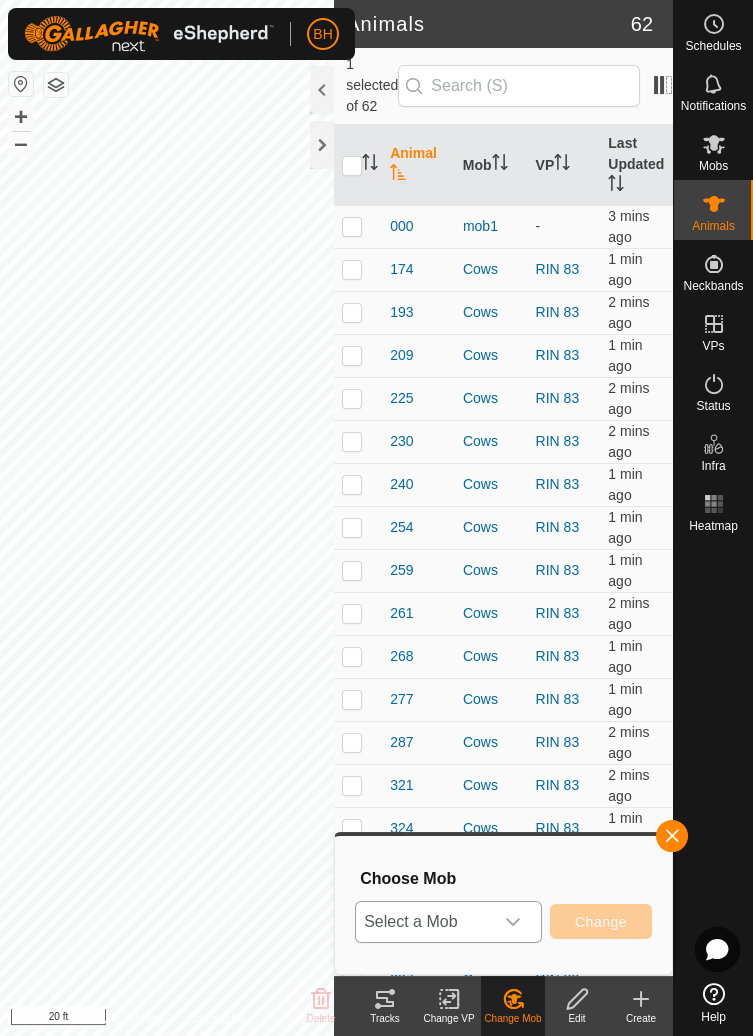 click on "Select a Mob" at bounding box center [424, 922] 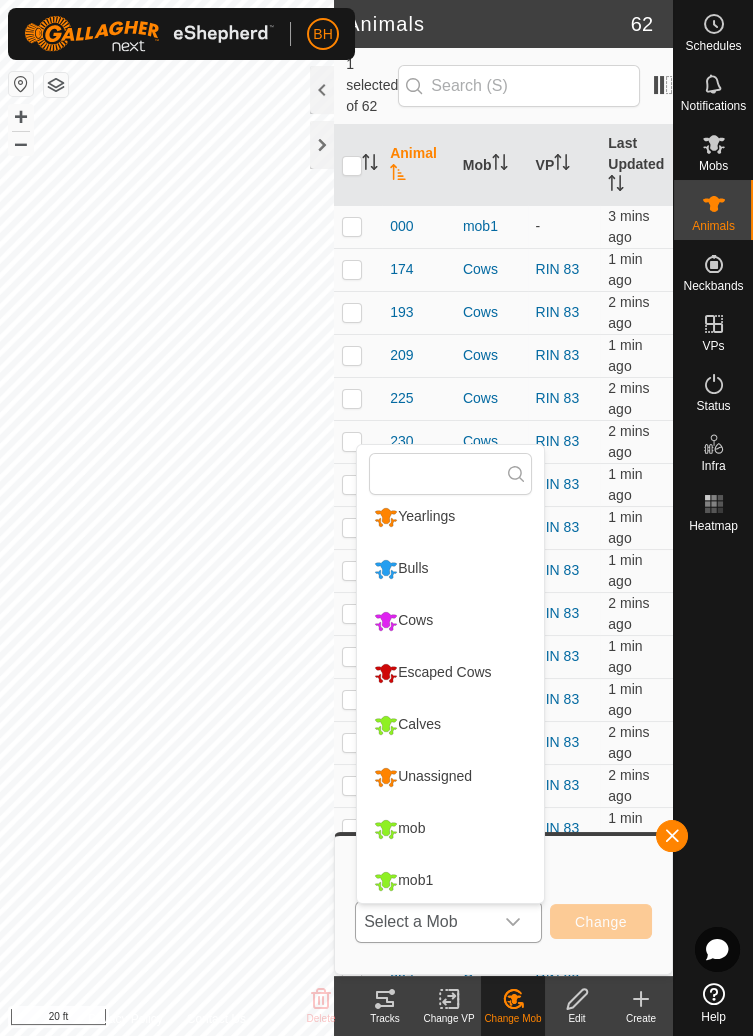 scroll, scrollTop: 14, scrollLeft: 0, axis: vertical 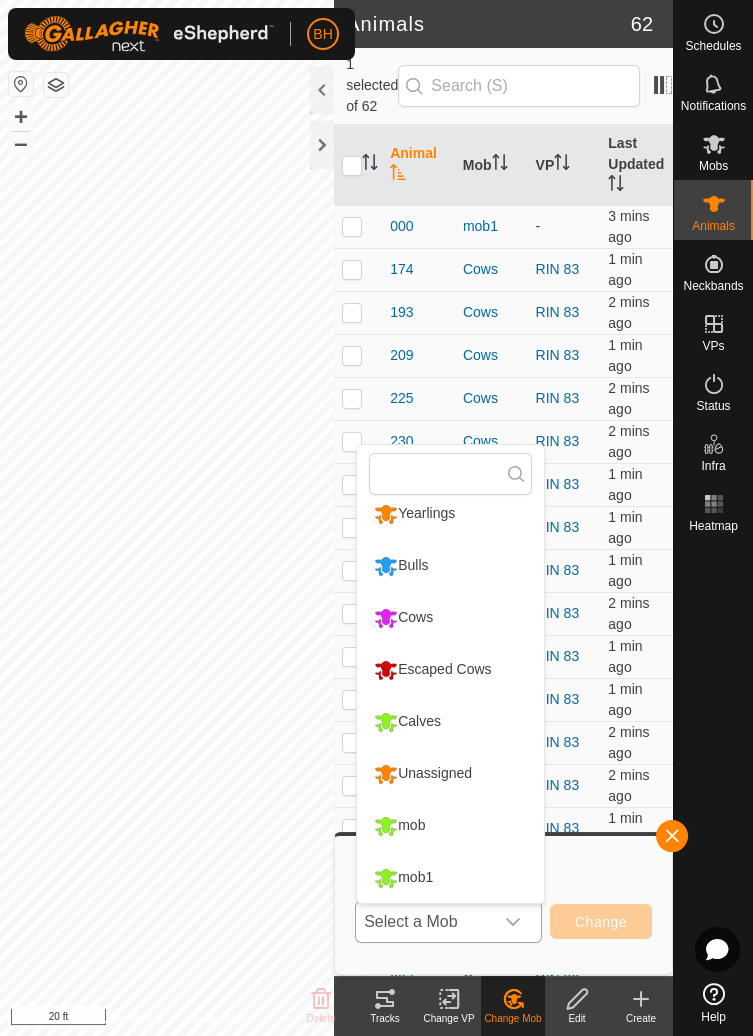 click on "Calves" at bounding box center (407, 722) 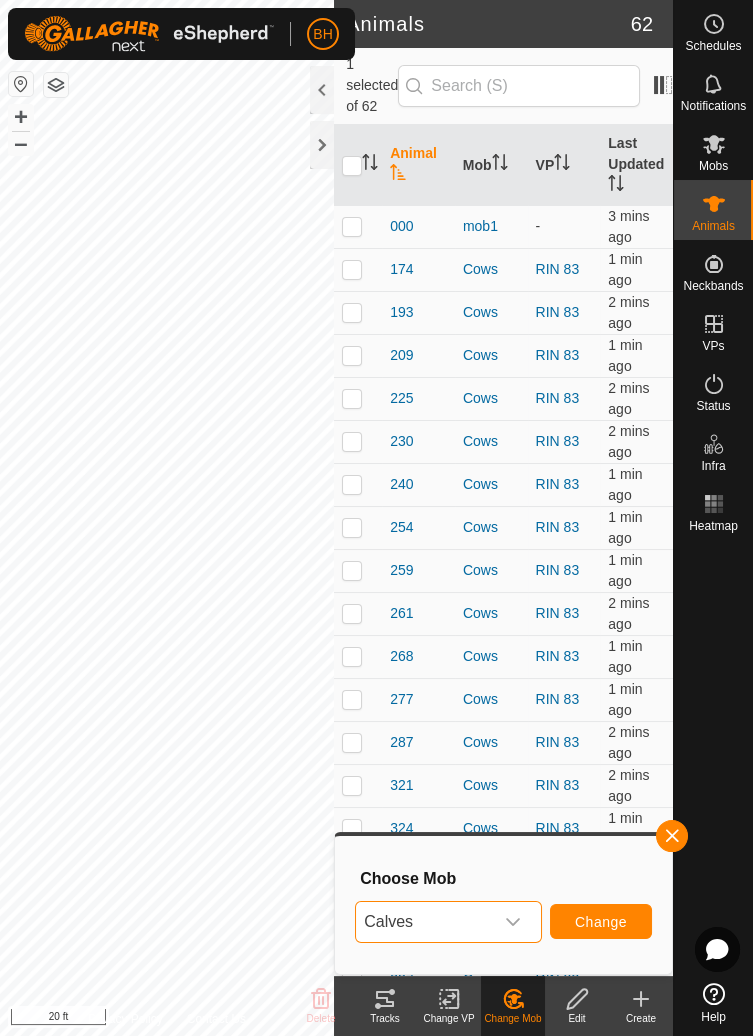 click on "Change" at bounding box center [601, 922] 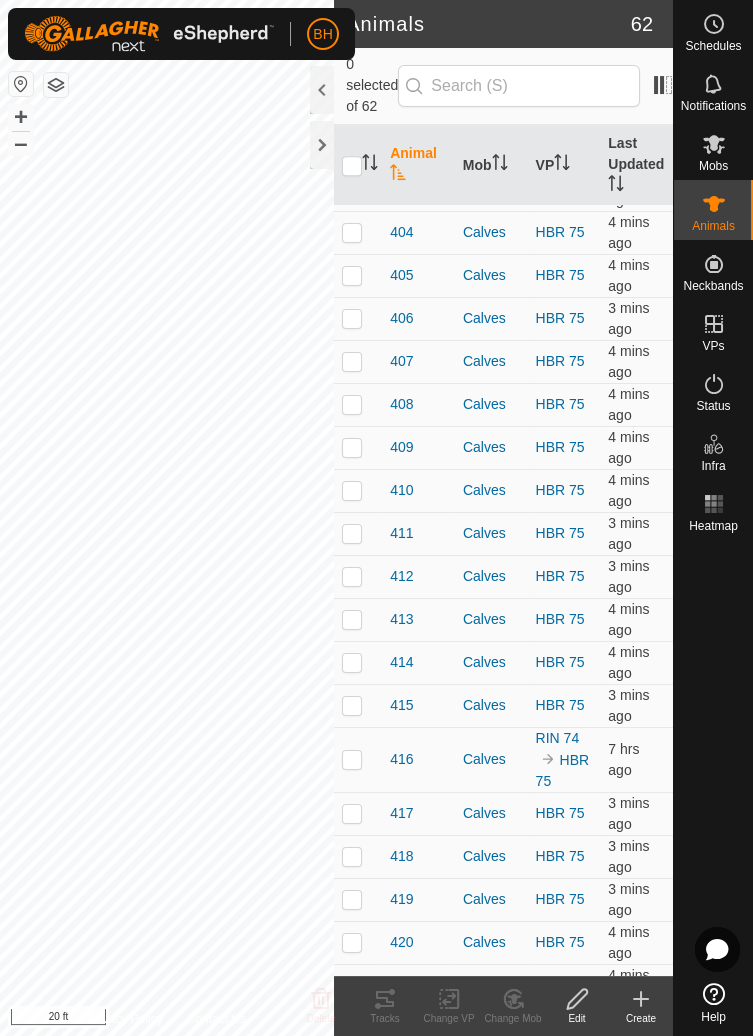 scroll, scrollTop: 1933, scrollLeft: 0, axis: vertical 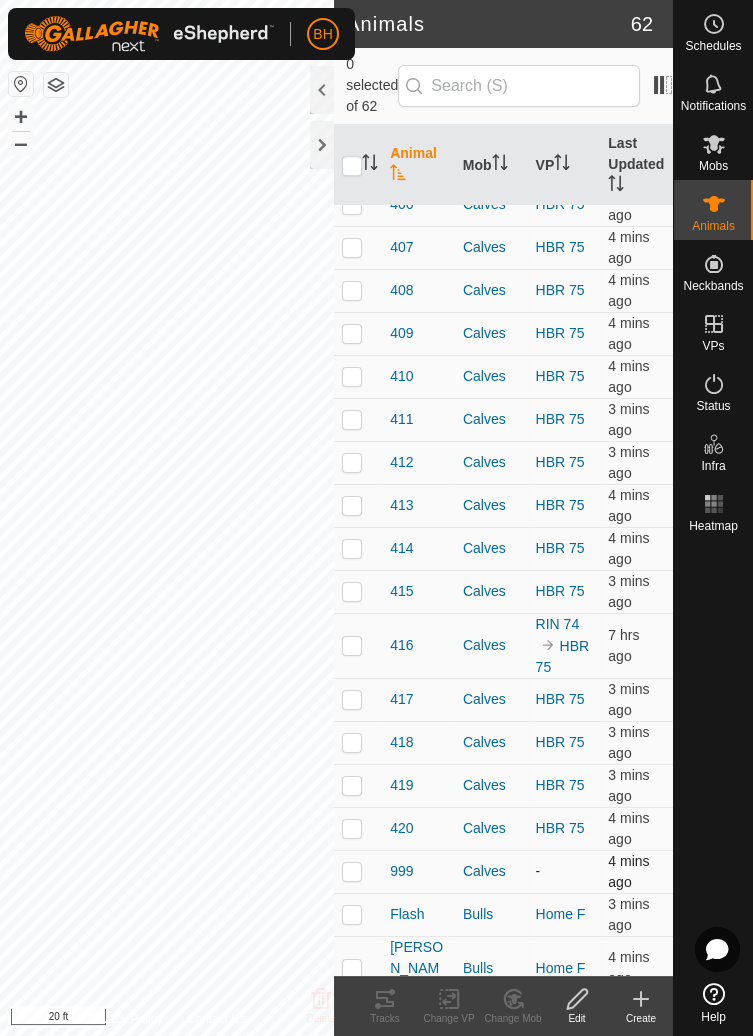 click at bounding box center (358, 871) 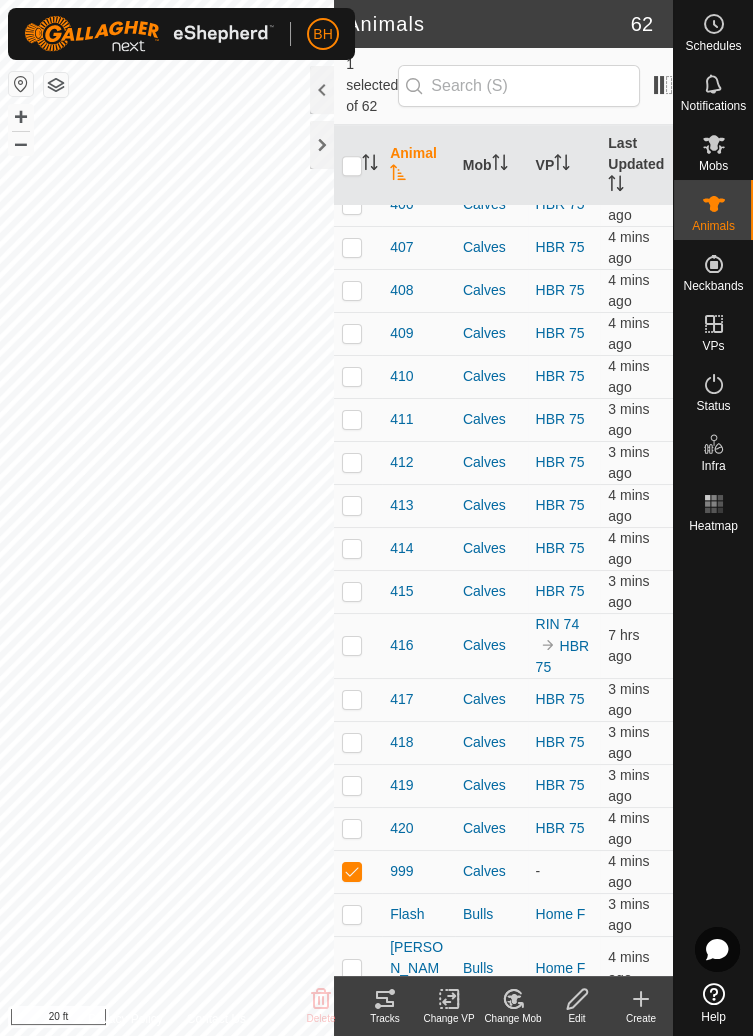 click on "Change VP" 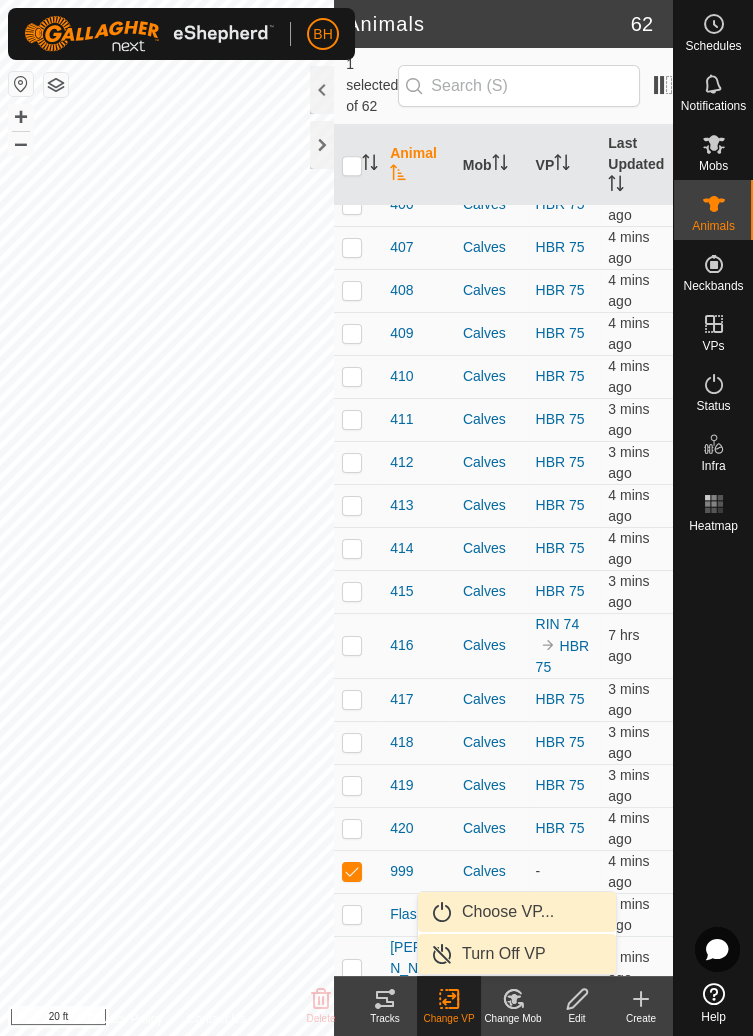 click on "Choose VP..." at bounding box center (508, 912) 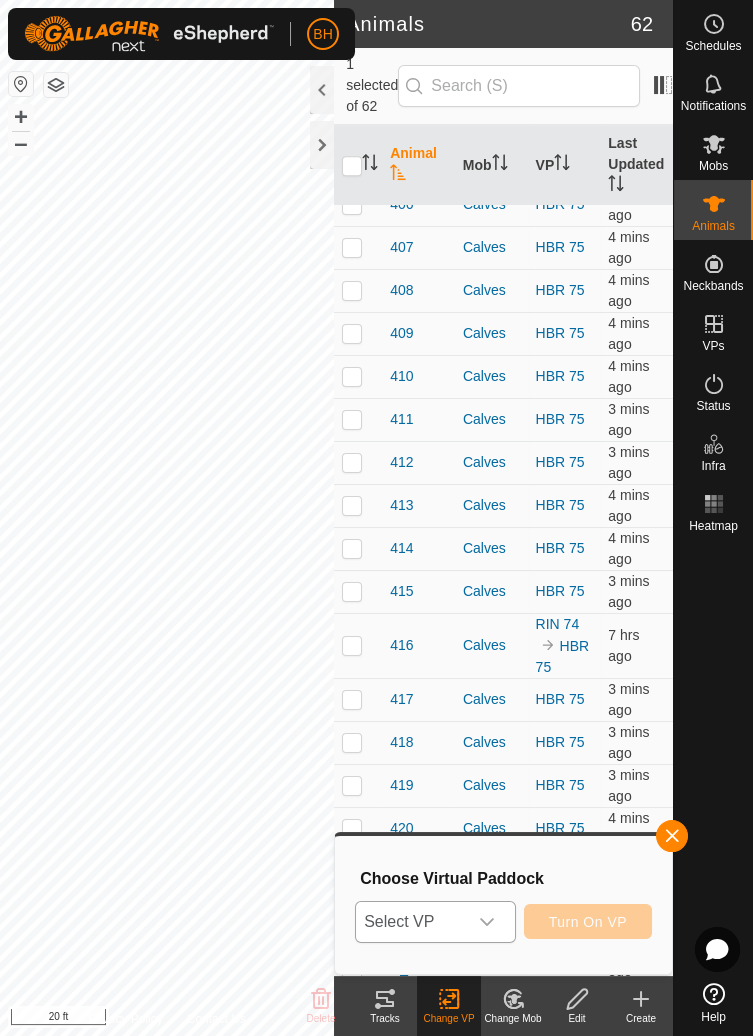 click on "Select VP" at bounding box center (411, 922) 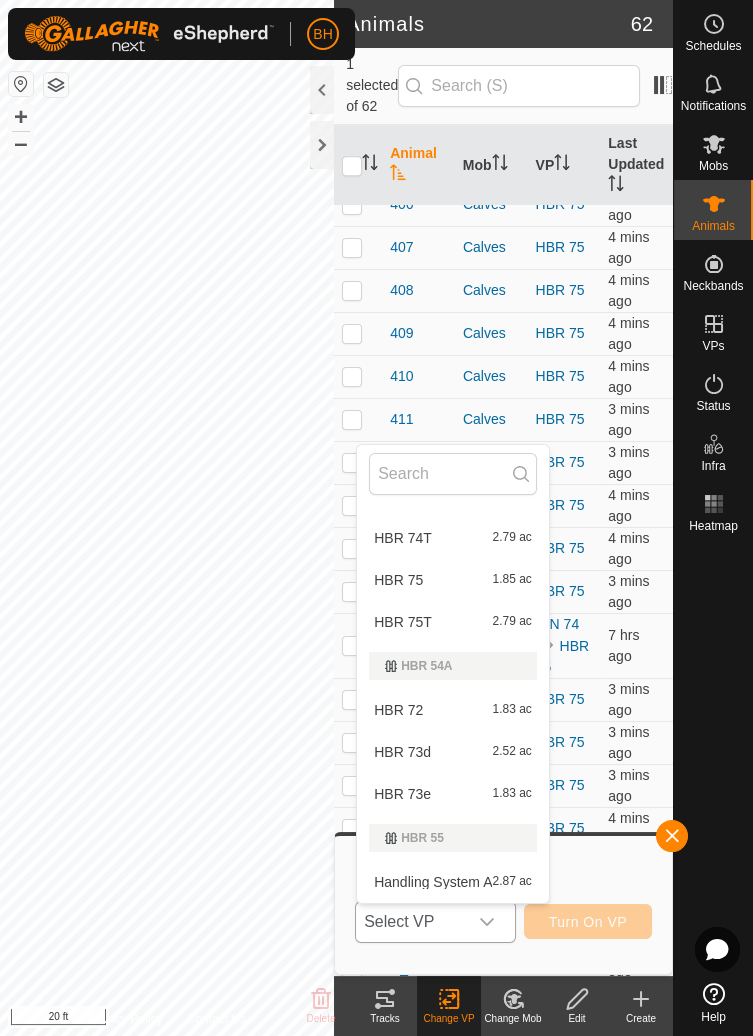 scroll, scrollTop: 553, scrollLeft: 0, axis: vertical 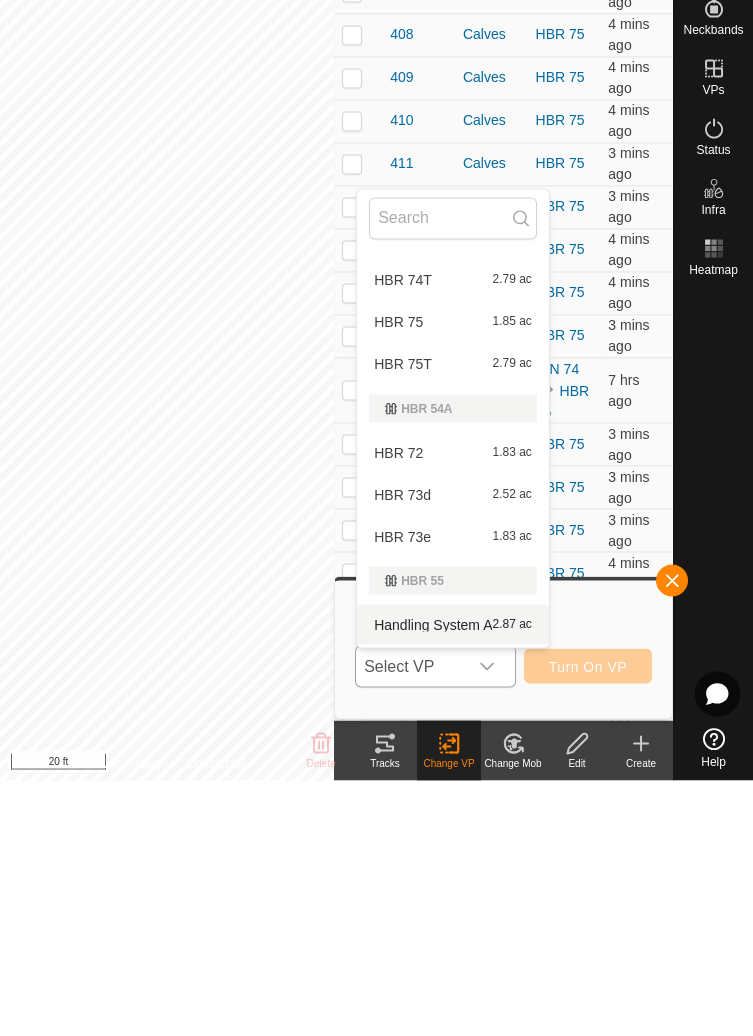 click on "HBR 75  1.85 ac" at bounding box center (453, 578) 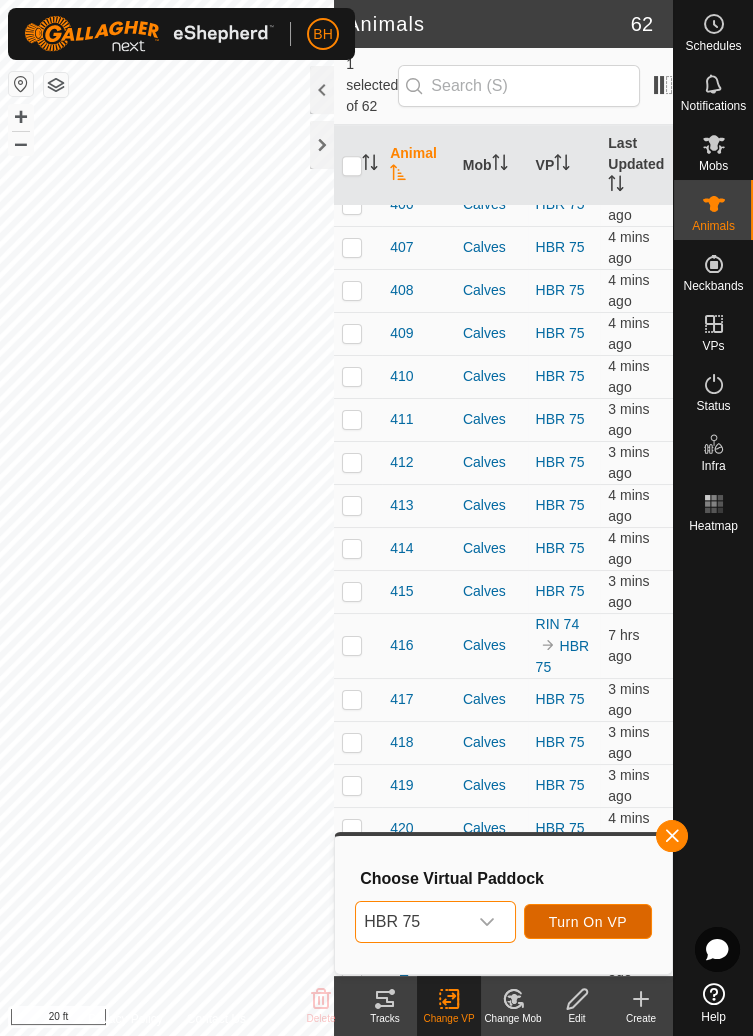 click on "Turn On VP" at bounding box center [588, 922] 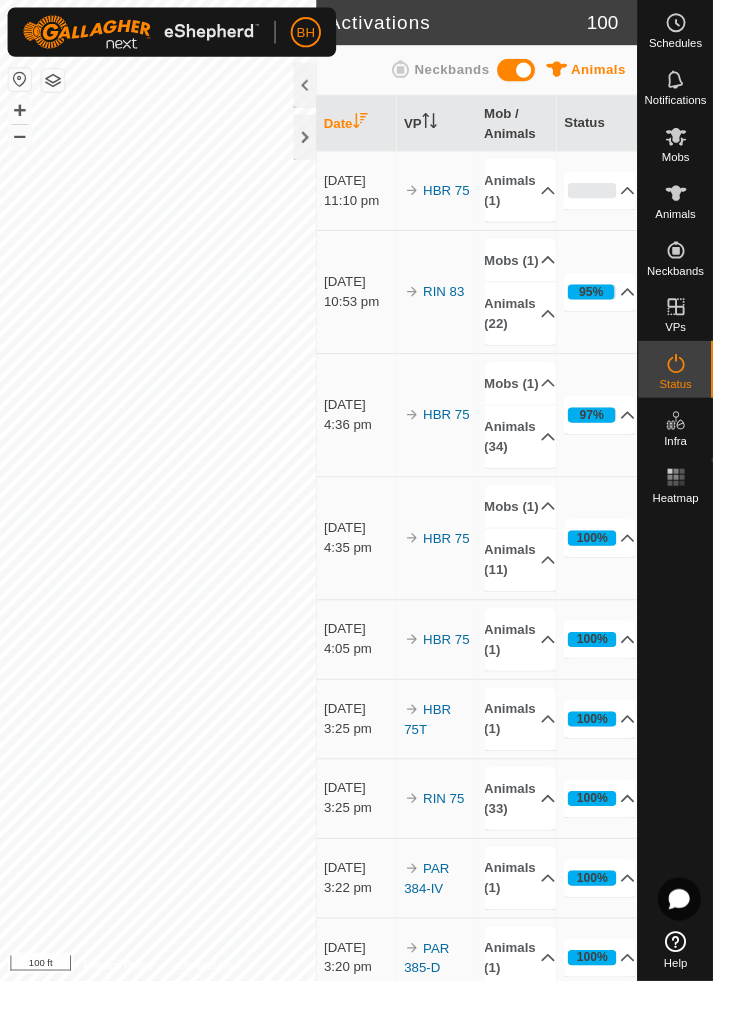 click at bounding box center (714, 324) 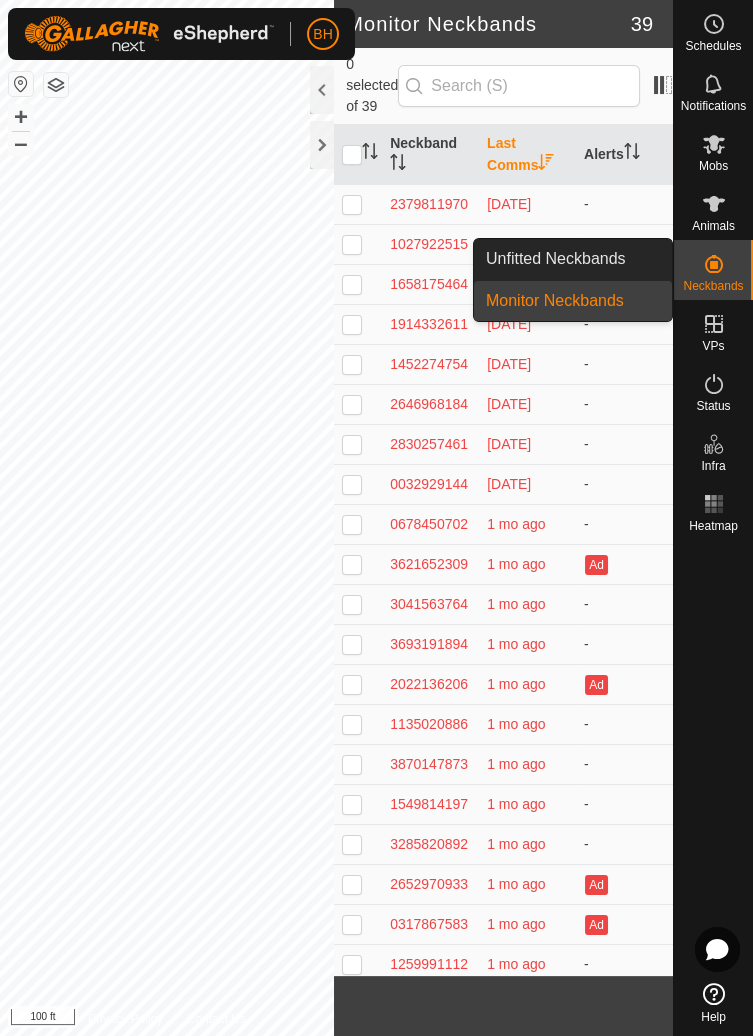 scroll, scrollTop: 0, scrollLeft: 0, axis: both 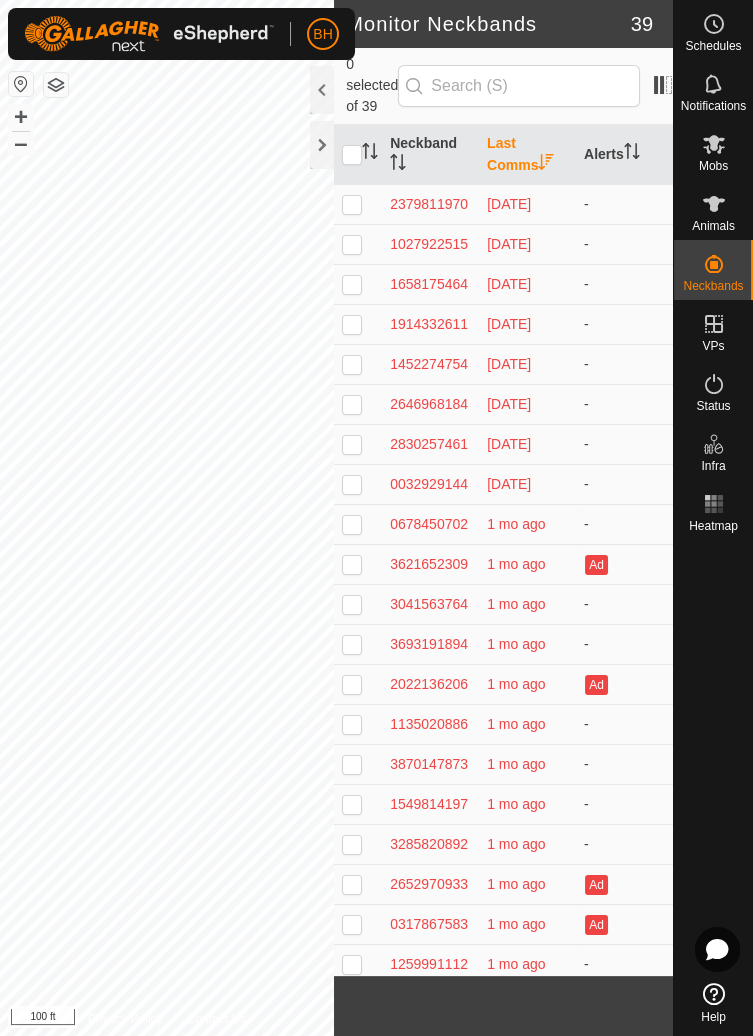click at bounding box center [714, 324] 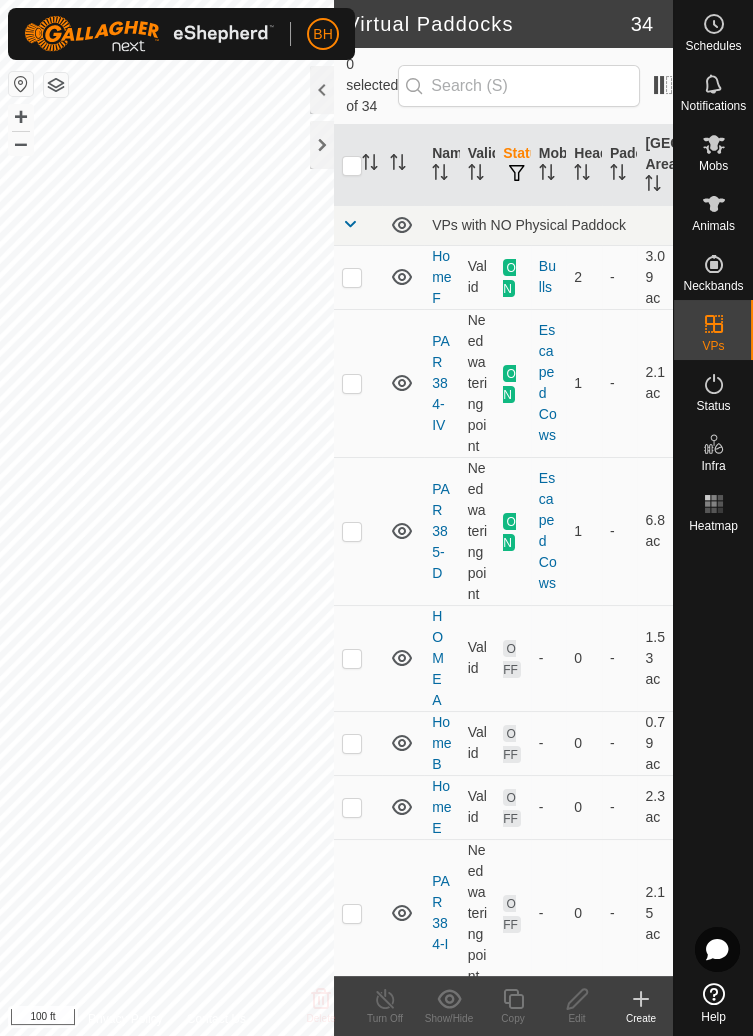click on "Unfitted Neckbands" at bounding box center (556, 259) 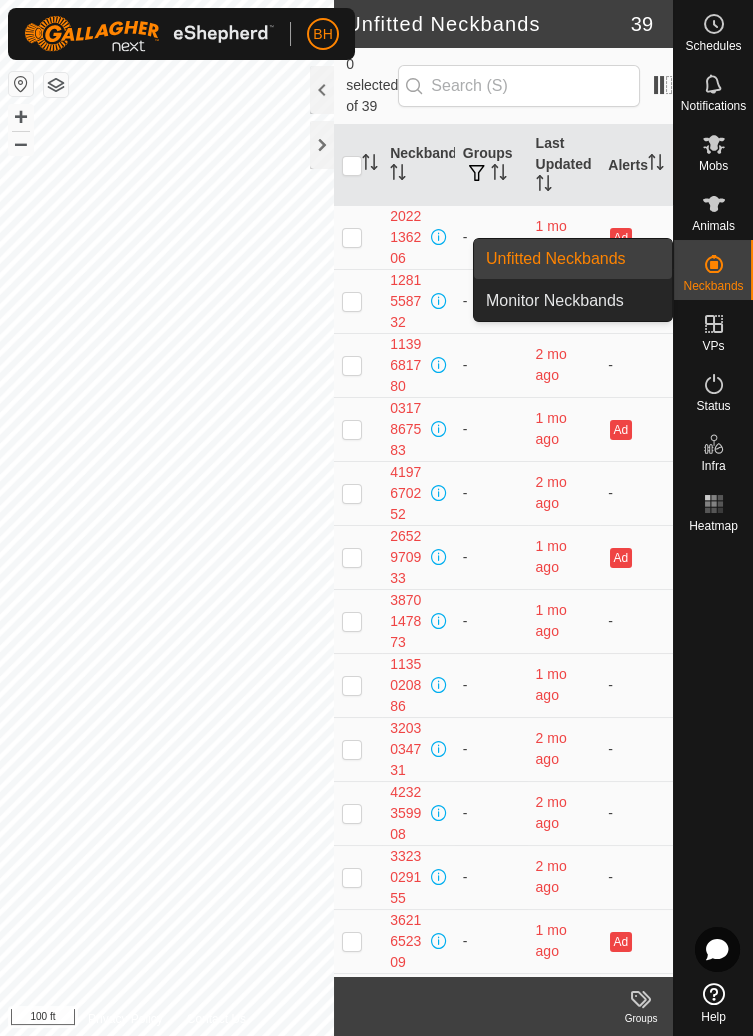 scroll, scrollTop: 0, scrollLeft: 0, axis: both 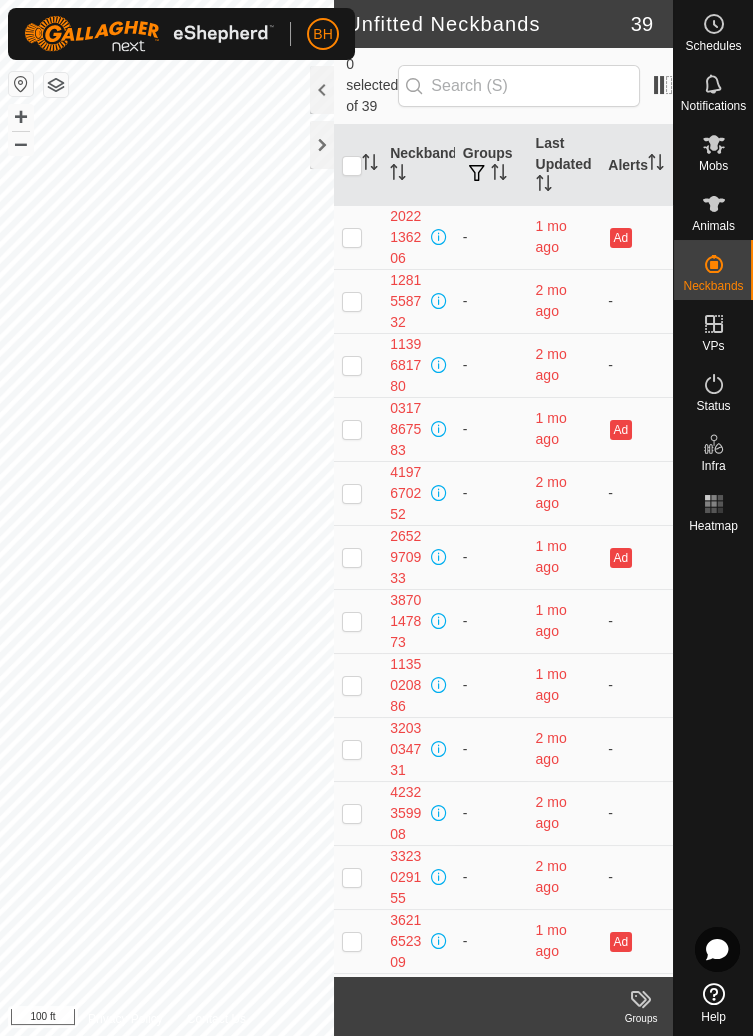 click at bounding box center [714, 324] 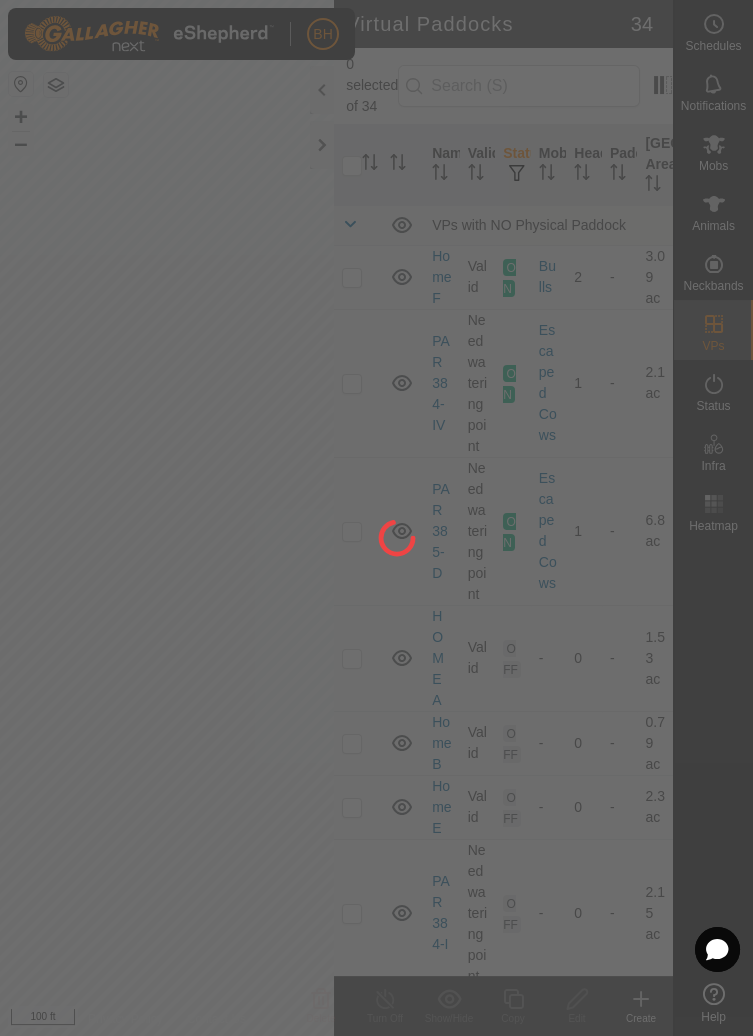 click 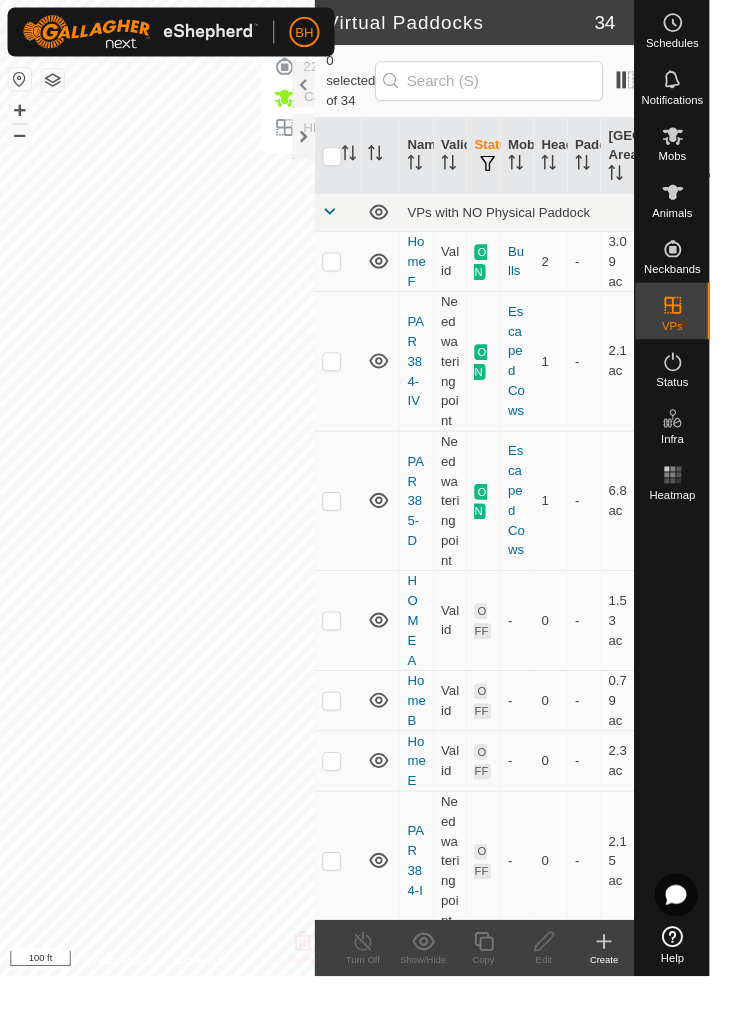 click on "Mobs" at bounding box center (713, 166) 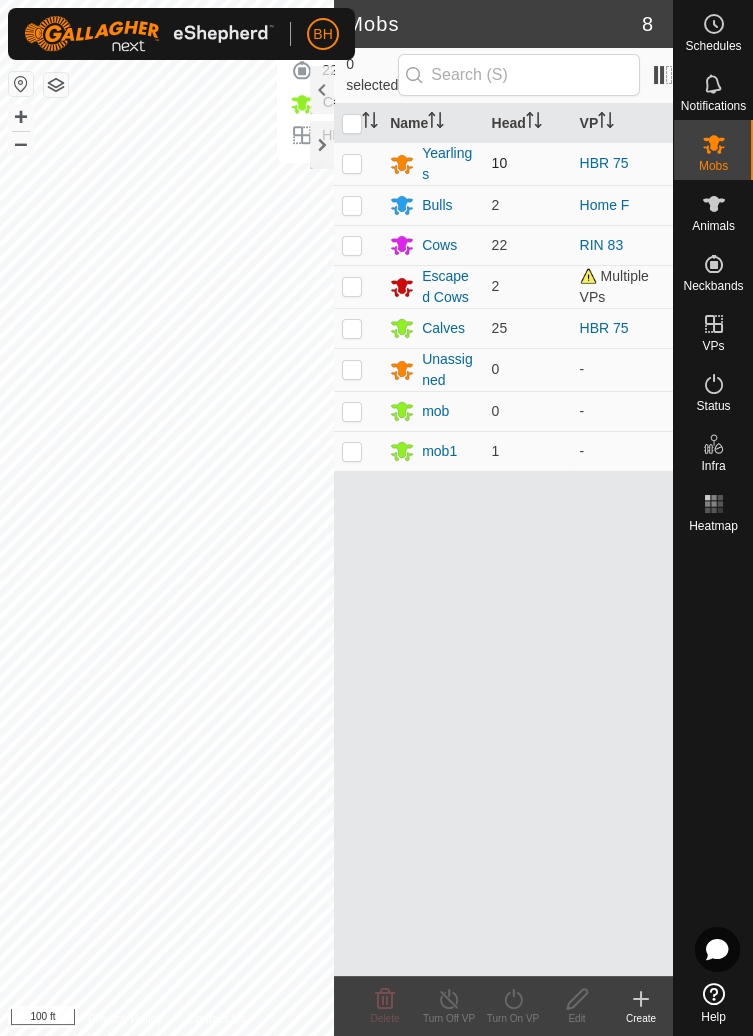click at bounding box center (352, 163) 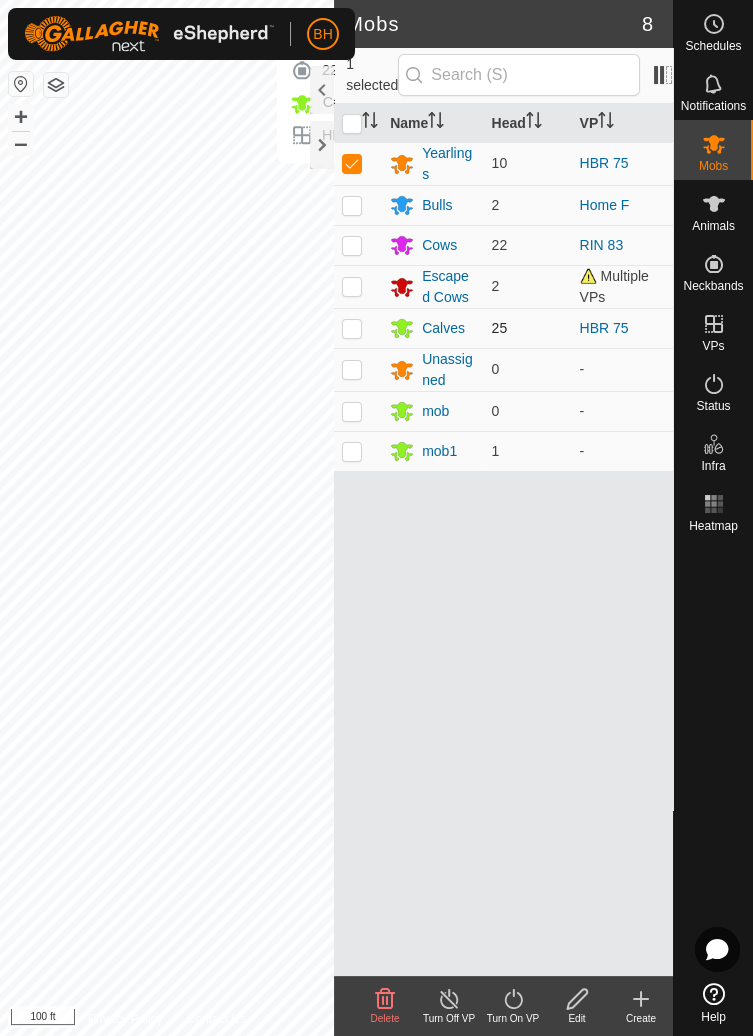 click at bounding box center [352, 328] 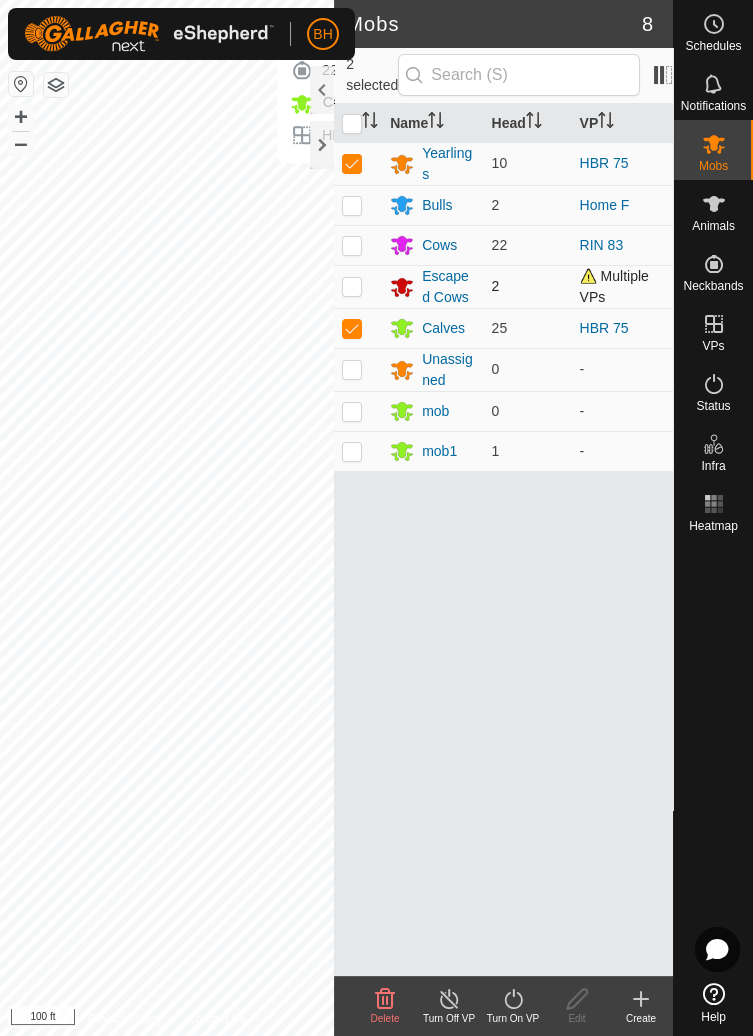 click at bounding box center (352, 286) 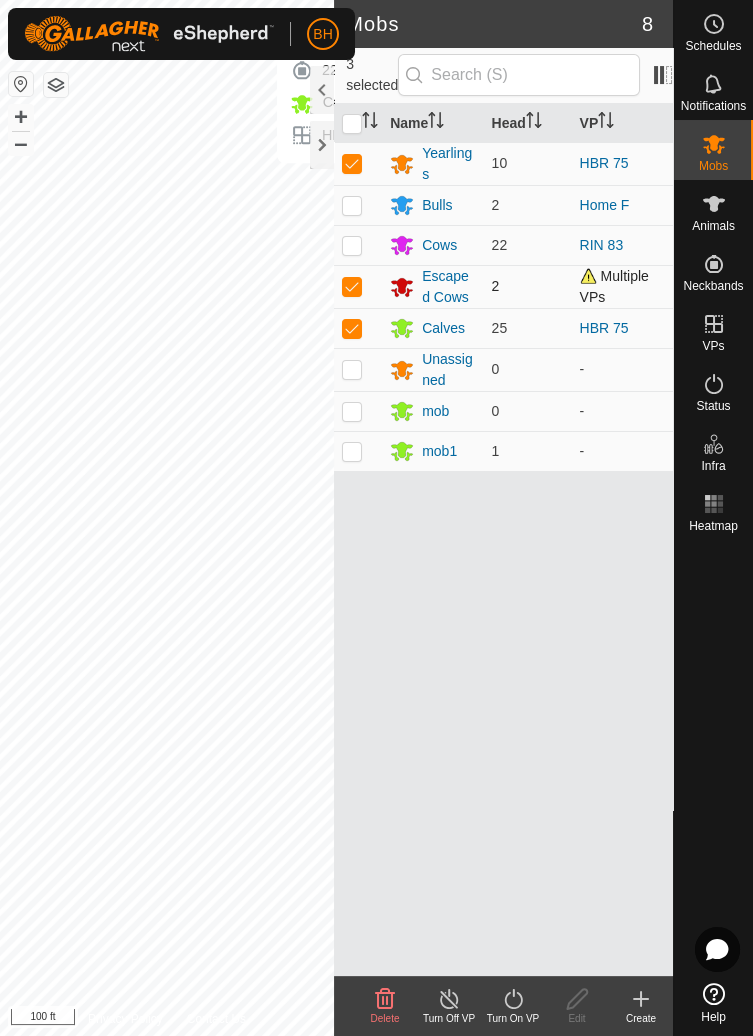 click at bounding box center (358, 286) 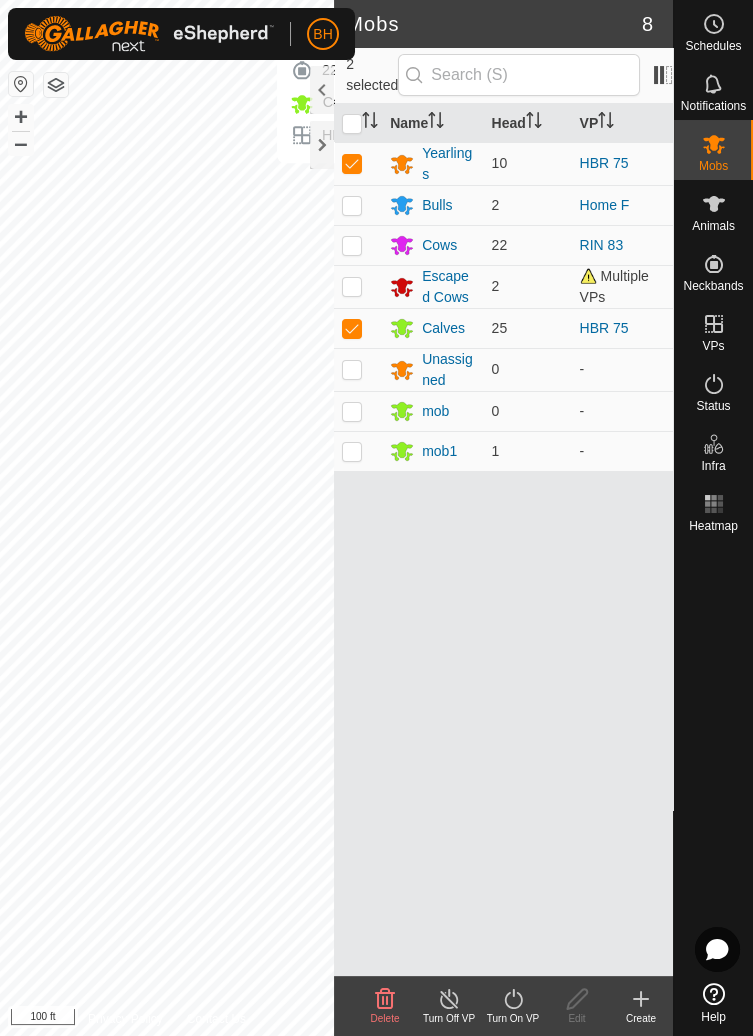 click 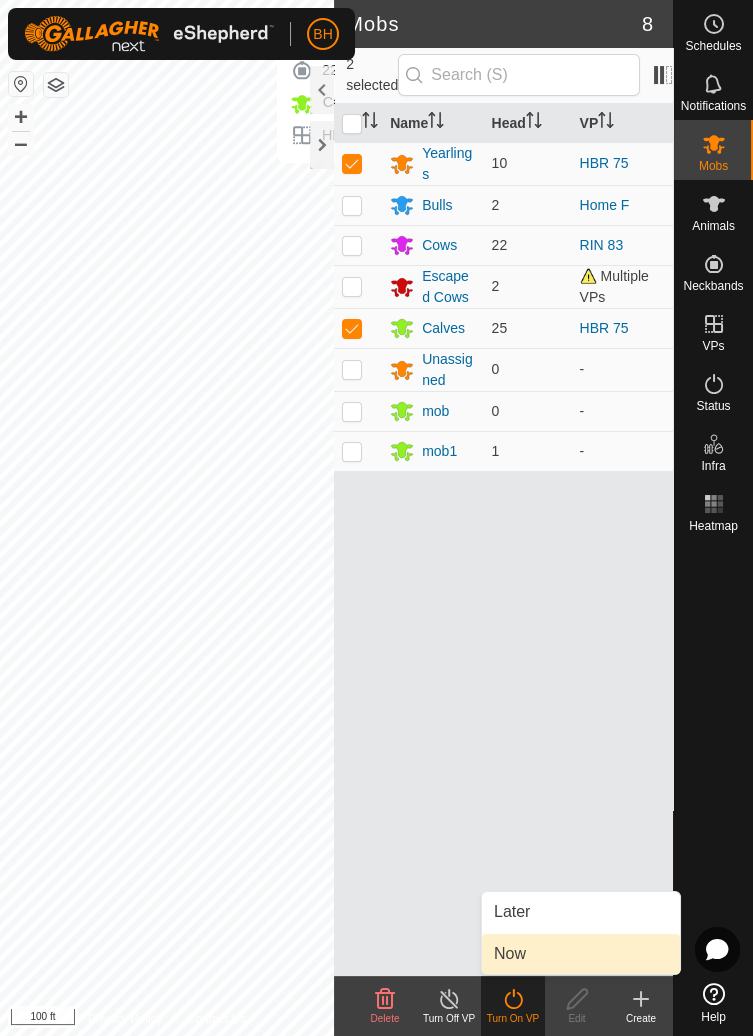 click on "Now" at bounding box center [581, 954] 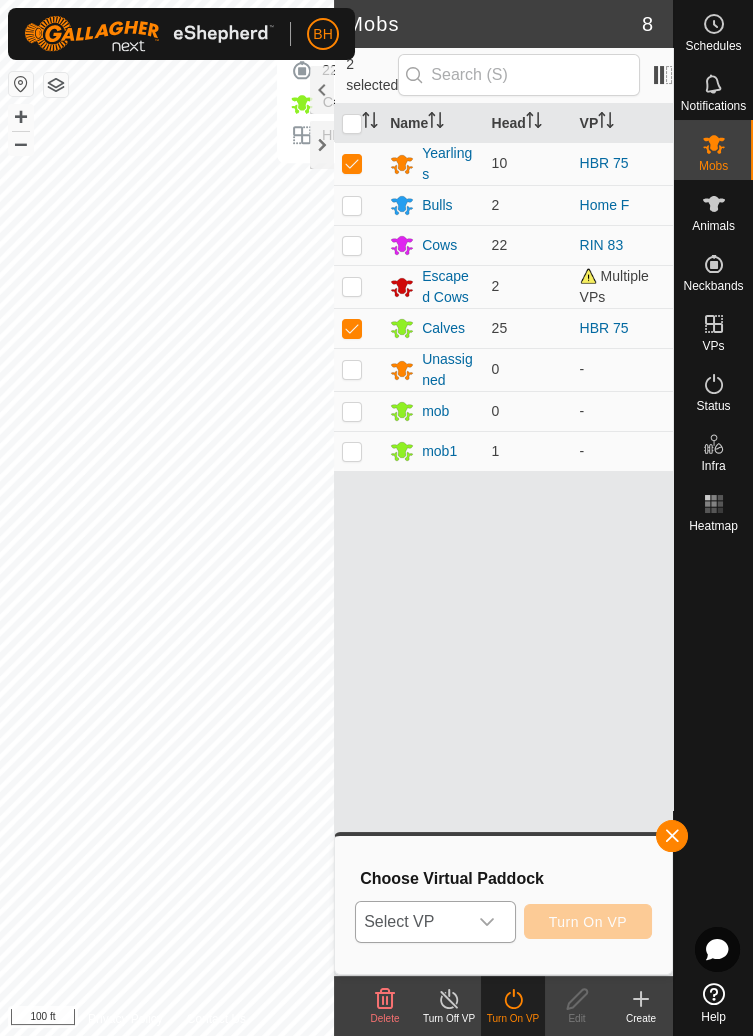 click at bounding box center [487, 922] 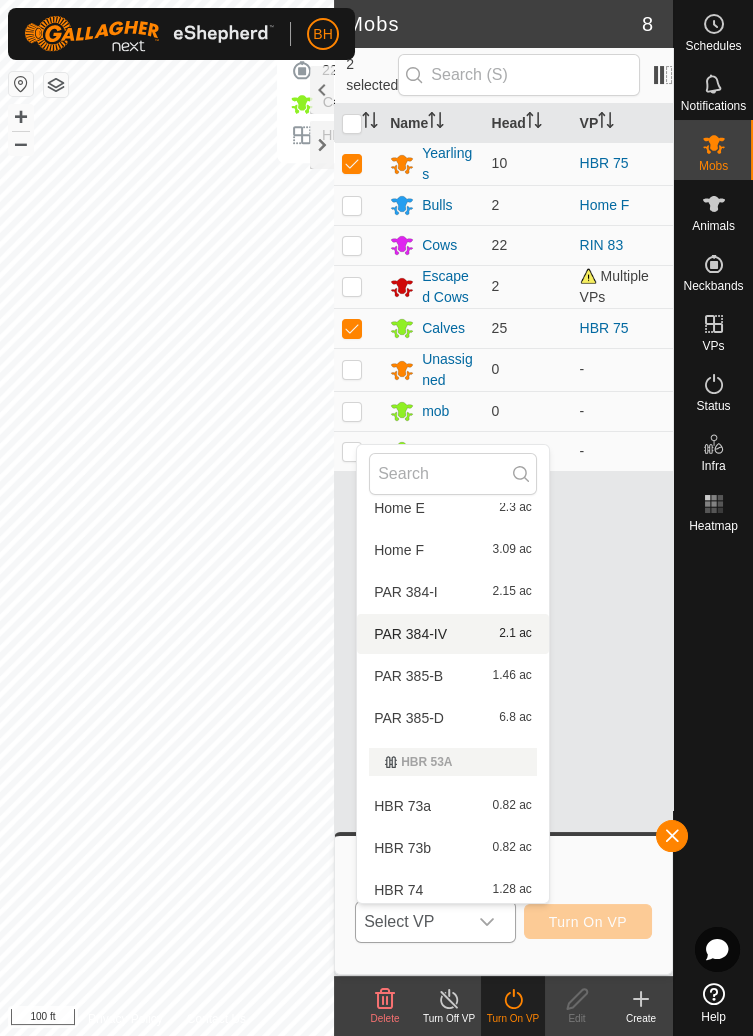 scroll, scrollTop: 158, scrollLeft: 0, axis: vertical 